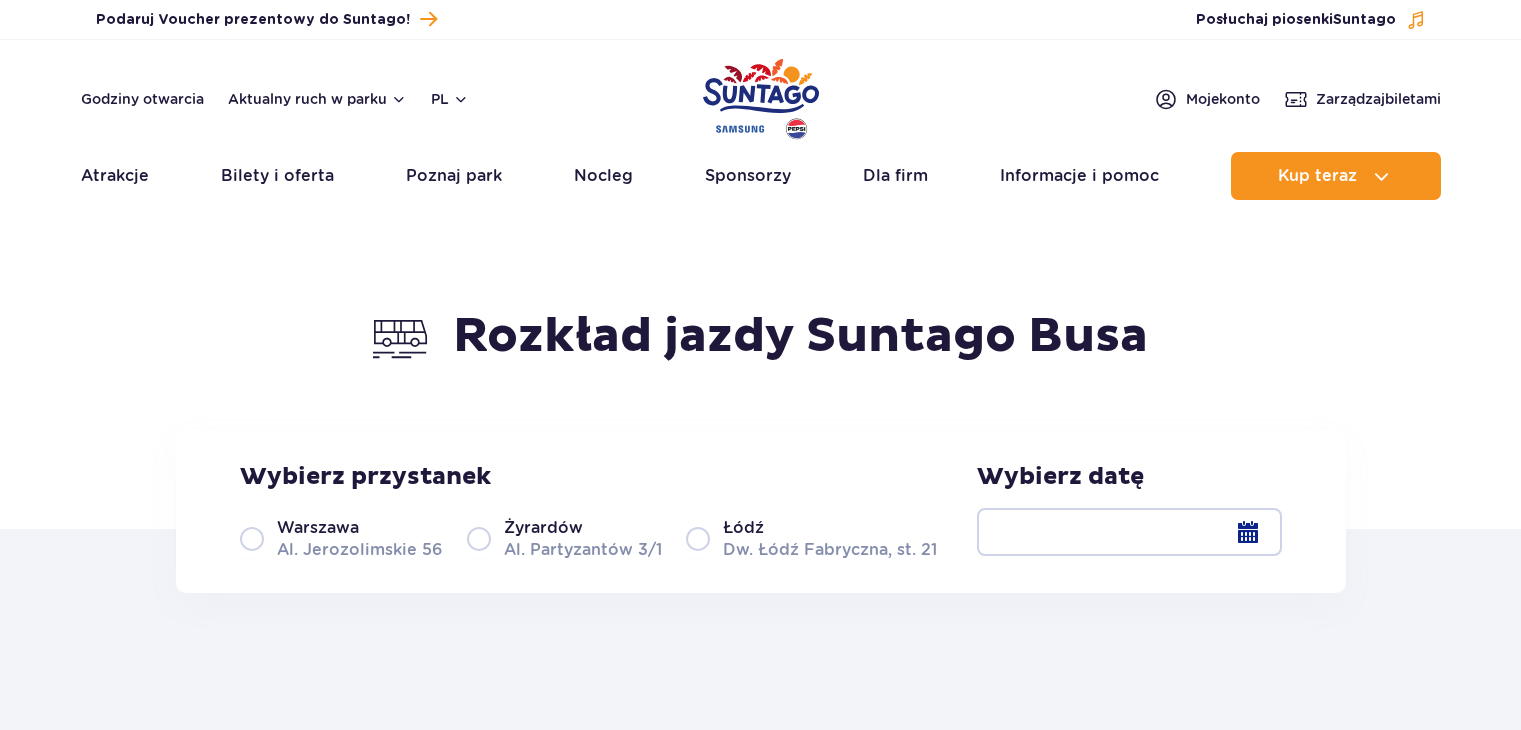 scroll, scrollTop: 0, scrollLeft: 0, axis: both 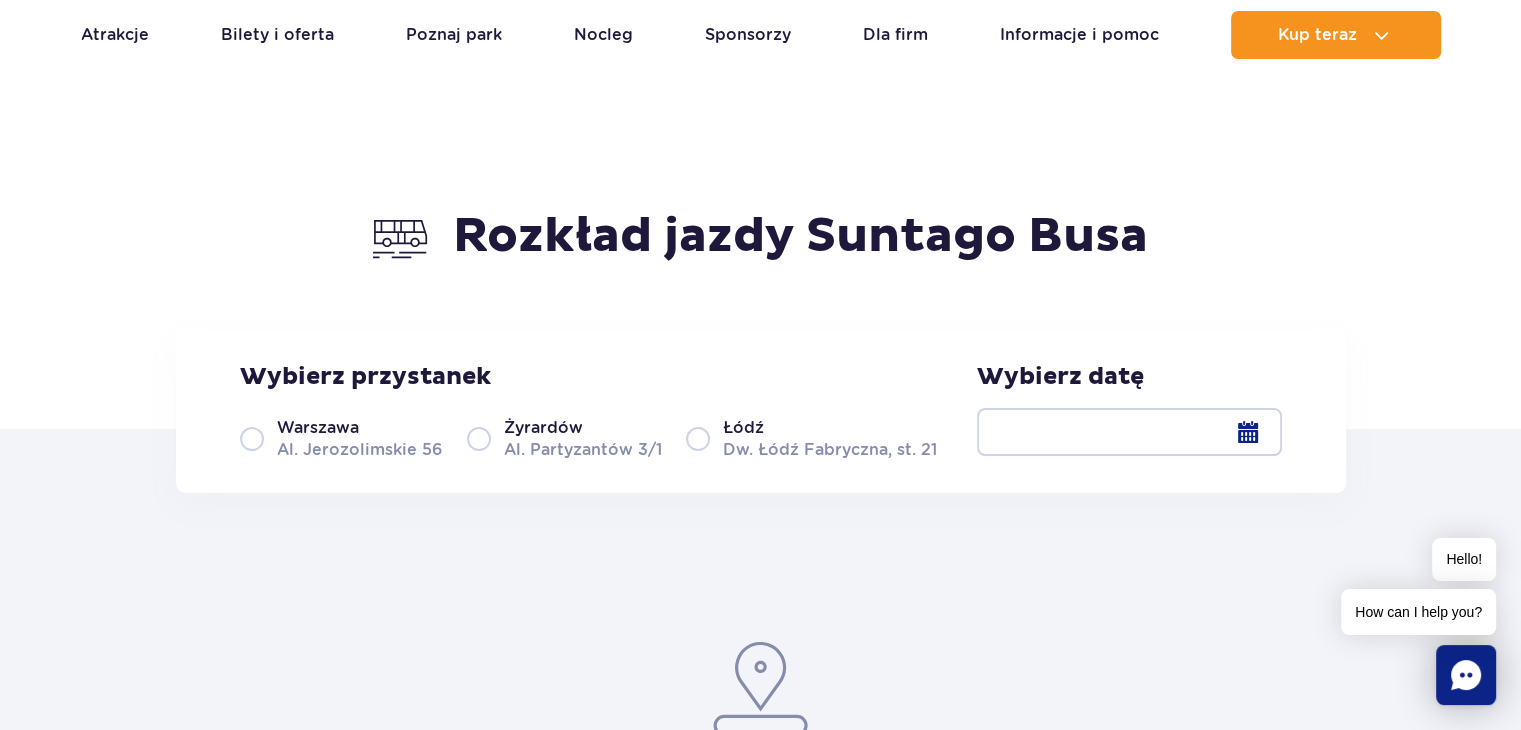 click at bounding box center (1129, 432) 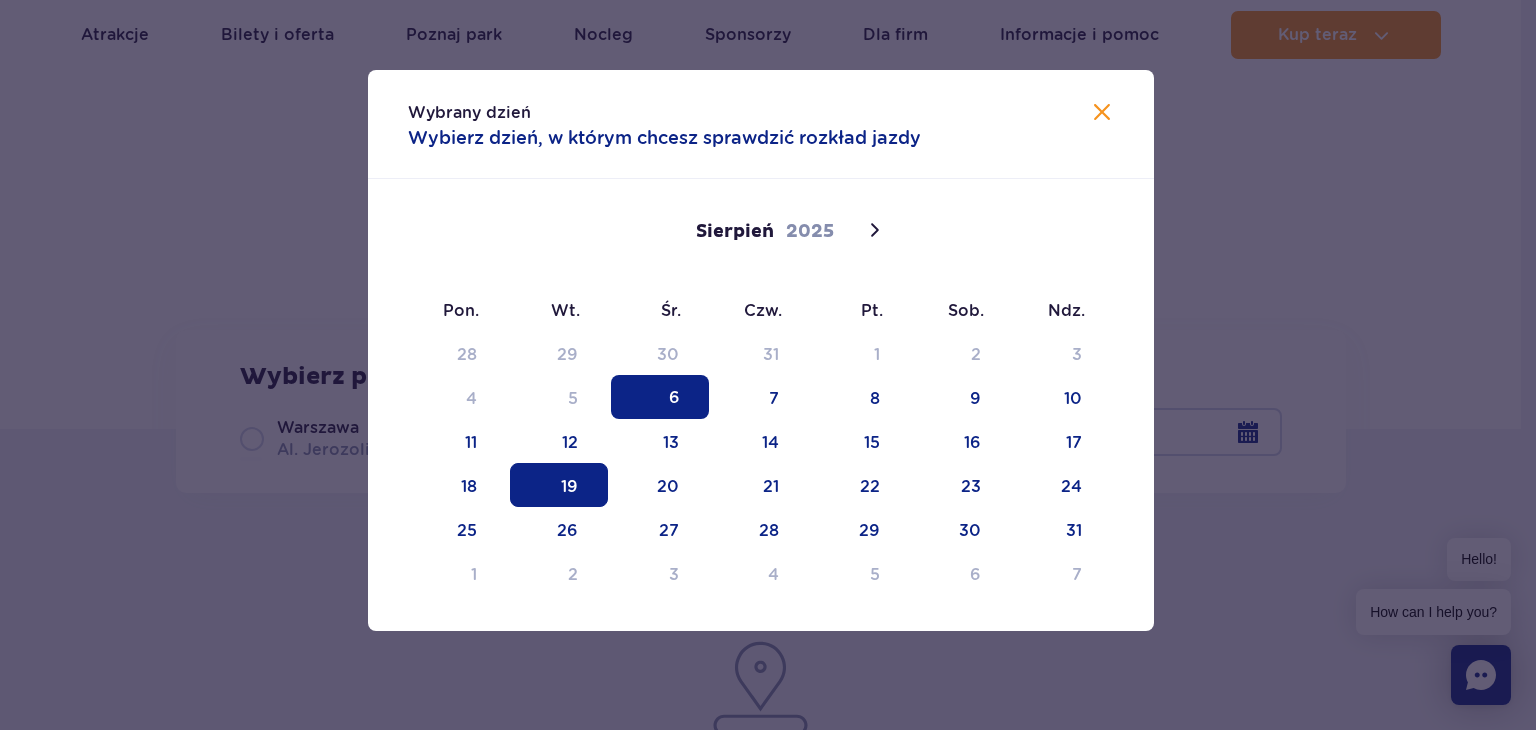 click on "19" at bounding box center (559, 485) 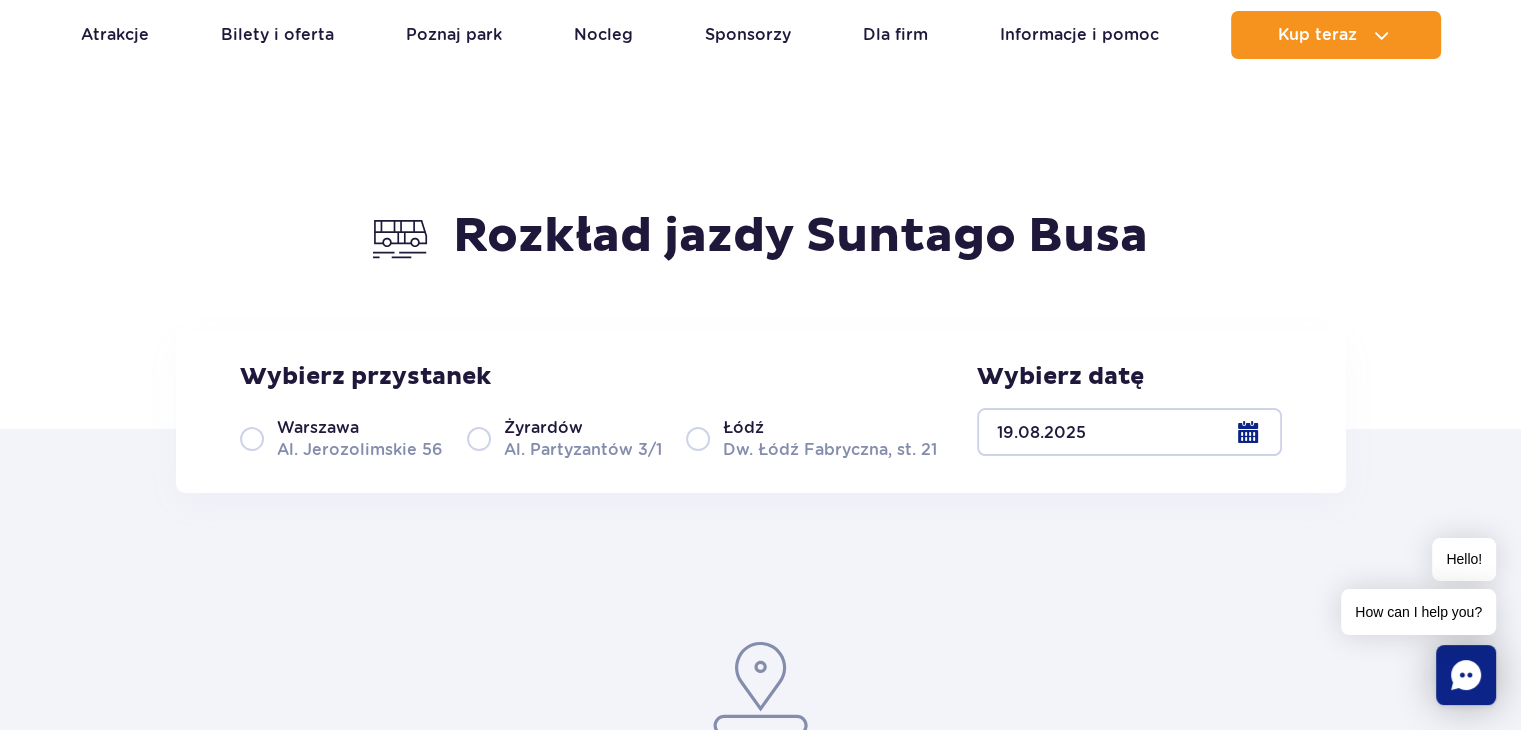 click on "Żyrardów Al. Partyzantów 3/1" at bounding box center (564, 438) 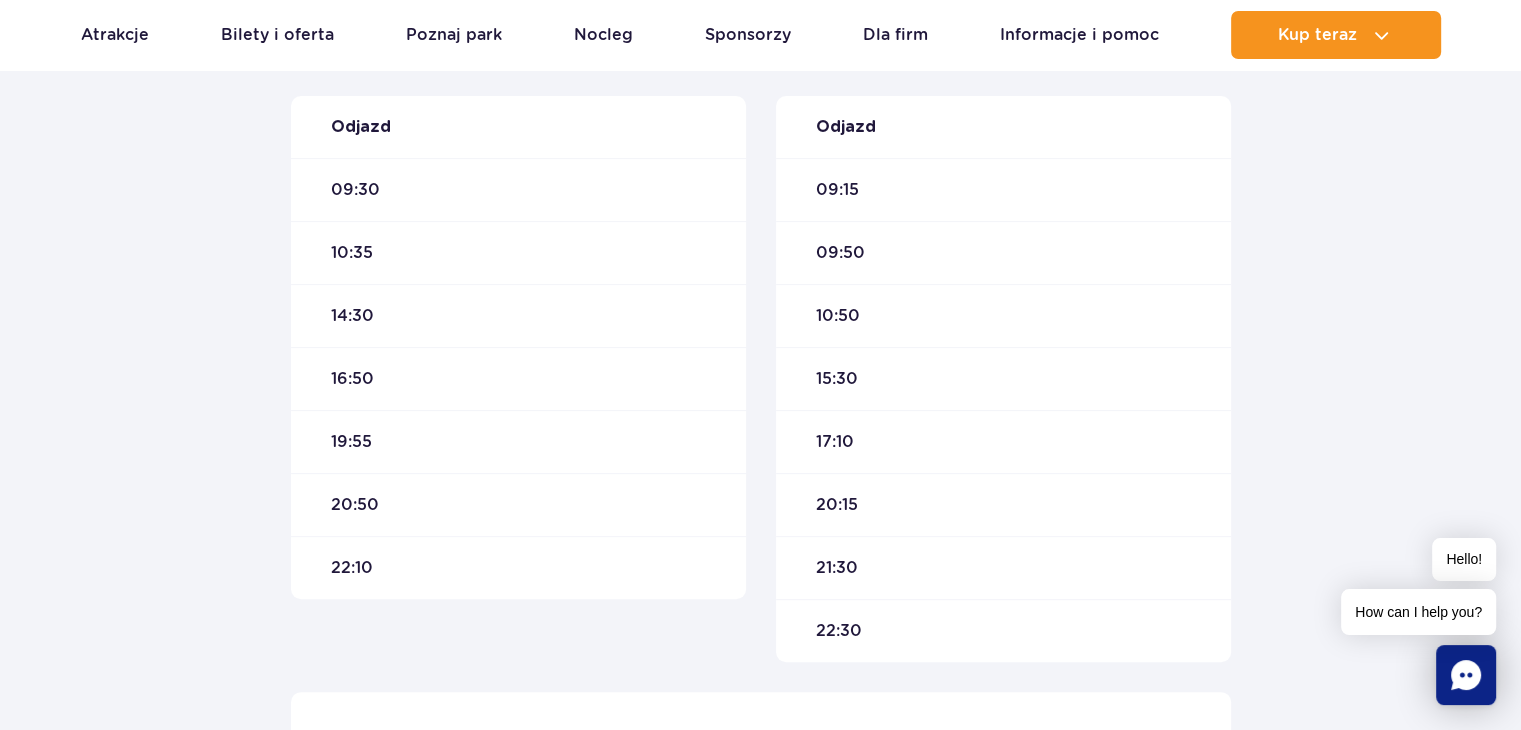 scroll, scrollTop: 700, scrollLeft: 0, axis: vertical 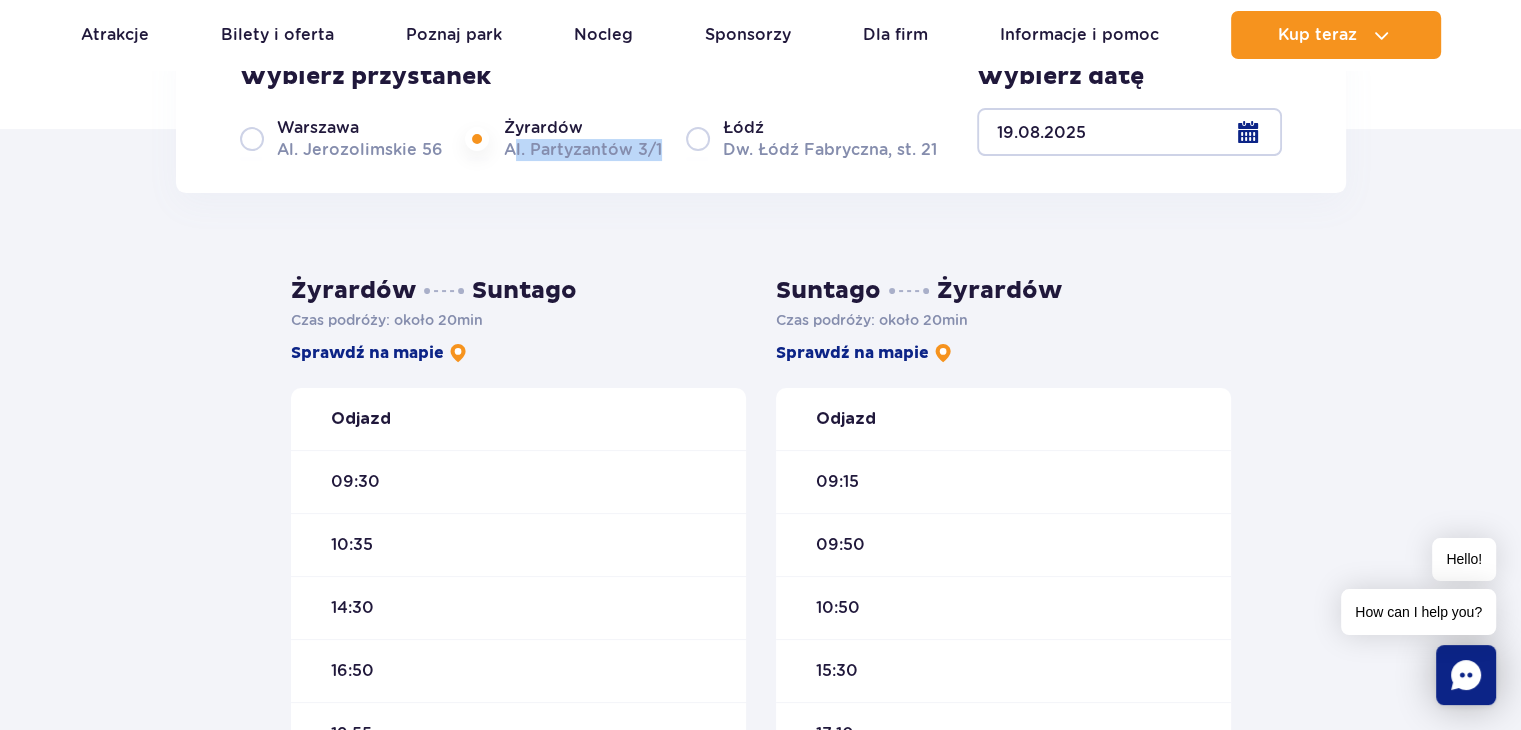 drag, startPoint x: 506, startPoint y: 148, endPoint x: 666, endPoint y: 157, distance: 160.25293 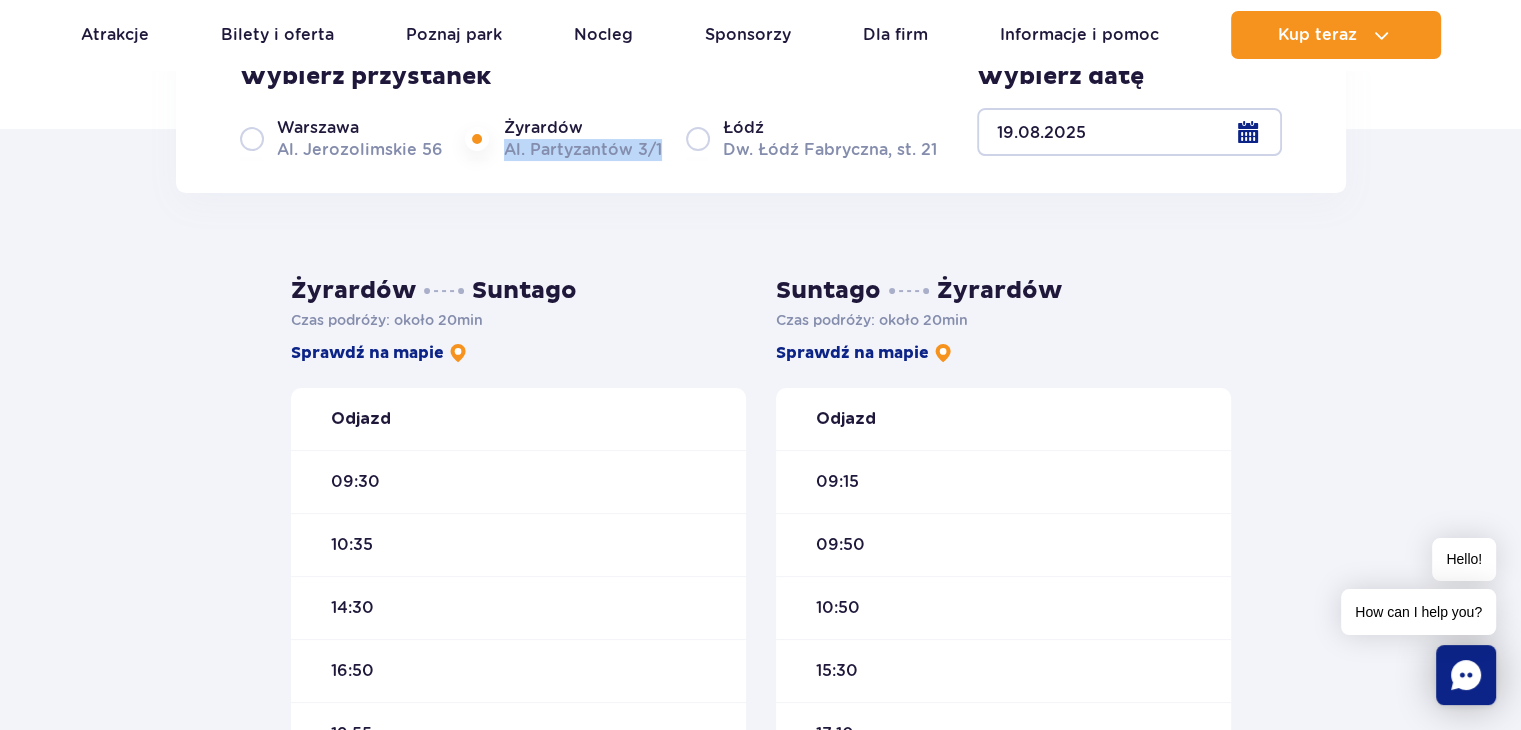 drag, startPoint x: 501, startPoint y: 153, endPoint x: 660, endPoint y: 148, distance: 159.0786 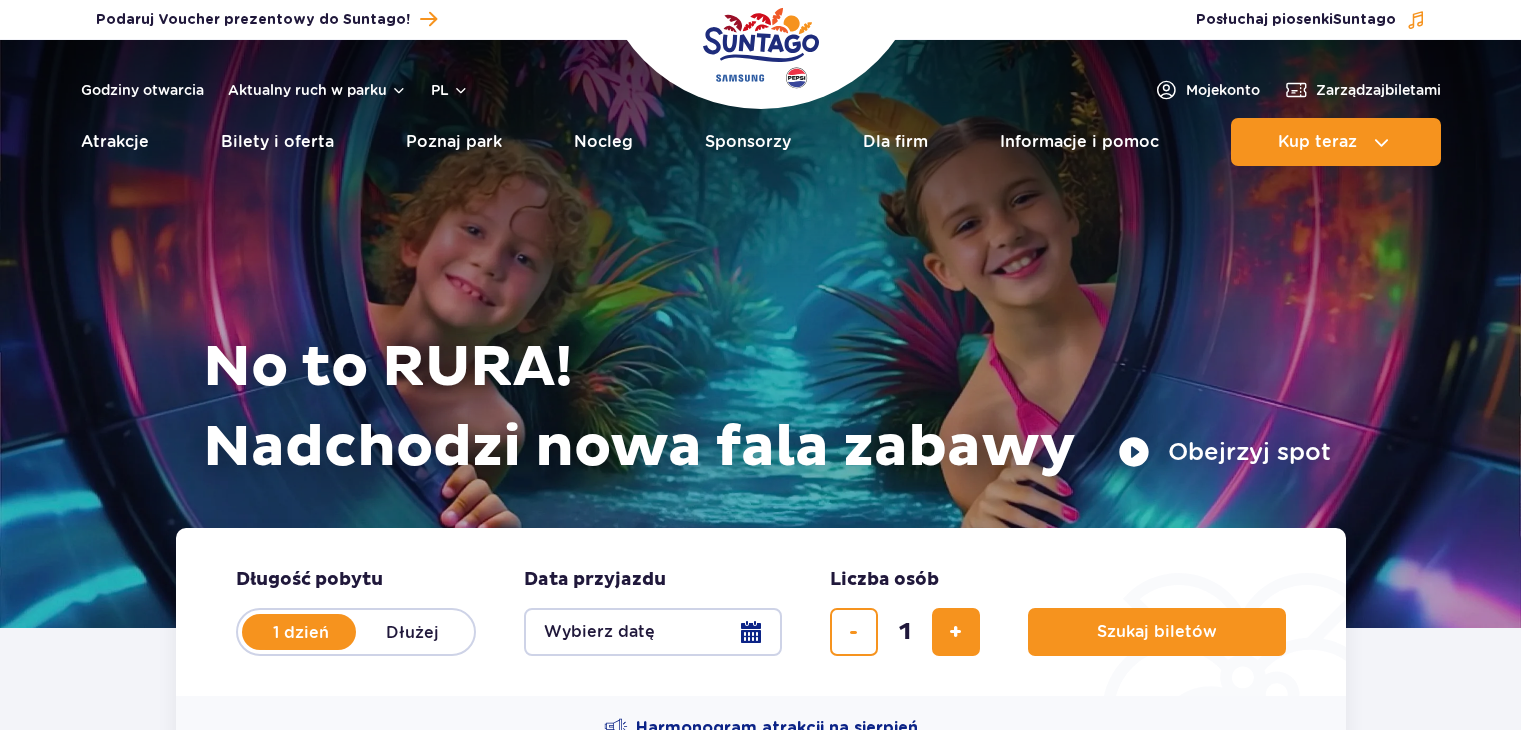 scroll, scrollTop: 0, scrollLeft: 0, axis: both 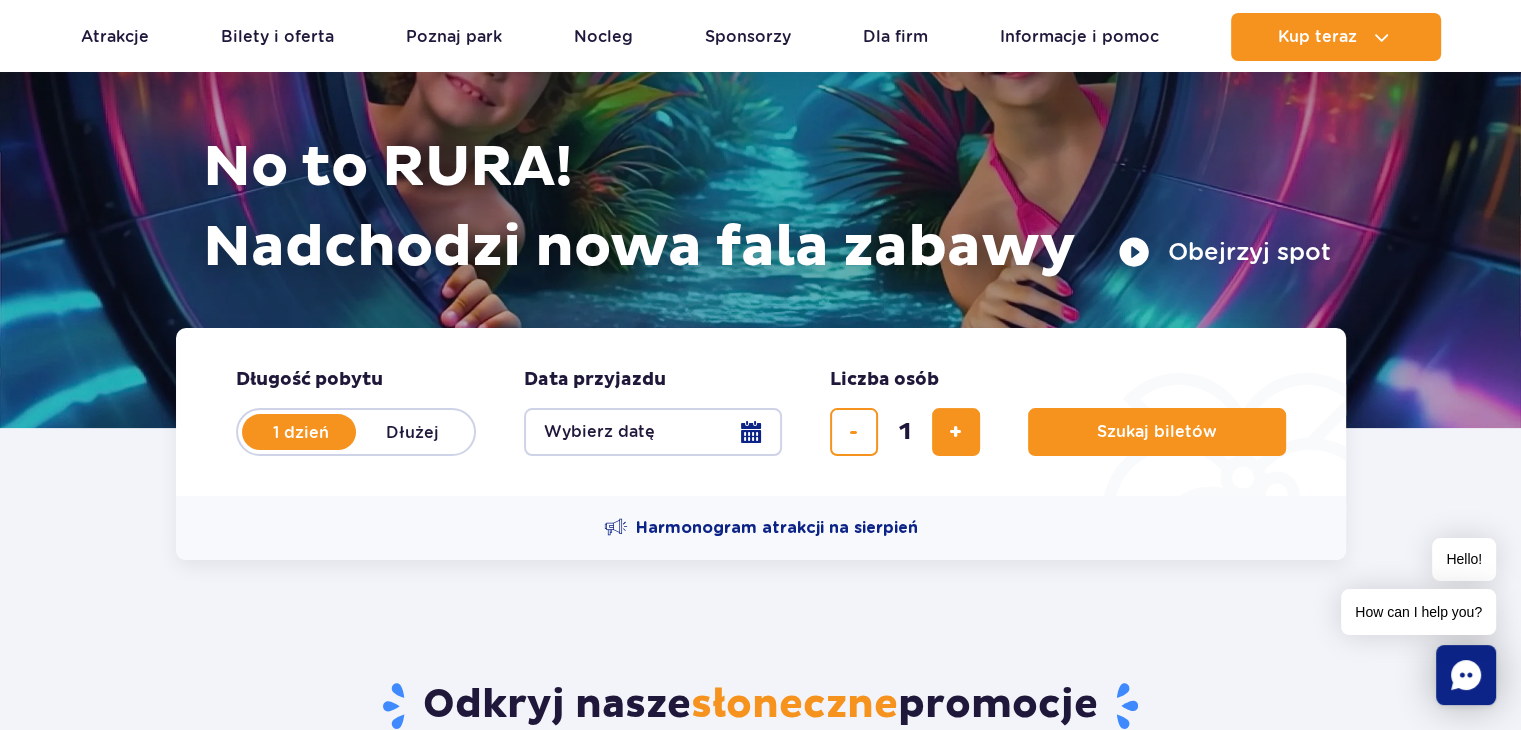 click on "Wybierz datę" at bounding box center [653, 432] 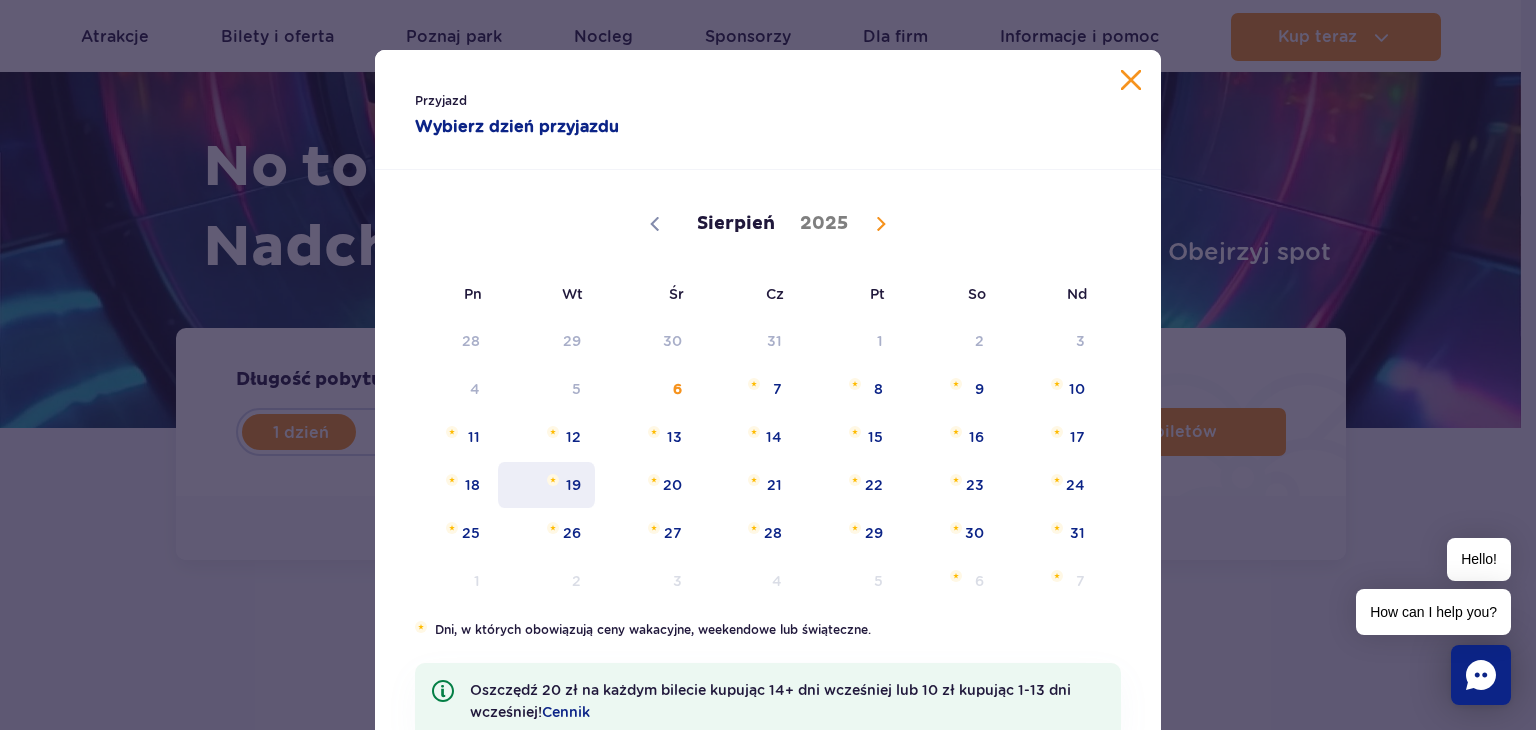 click on "19" at bounding box center [546, 485] 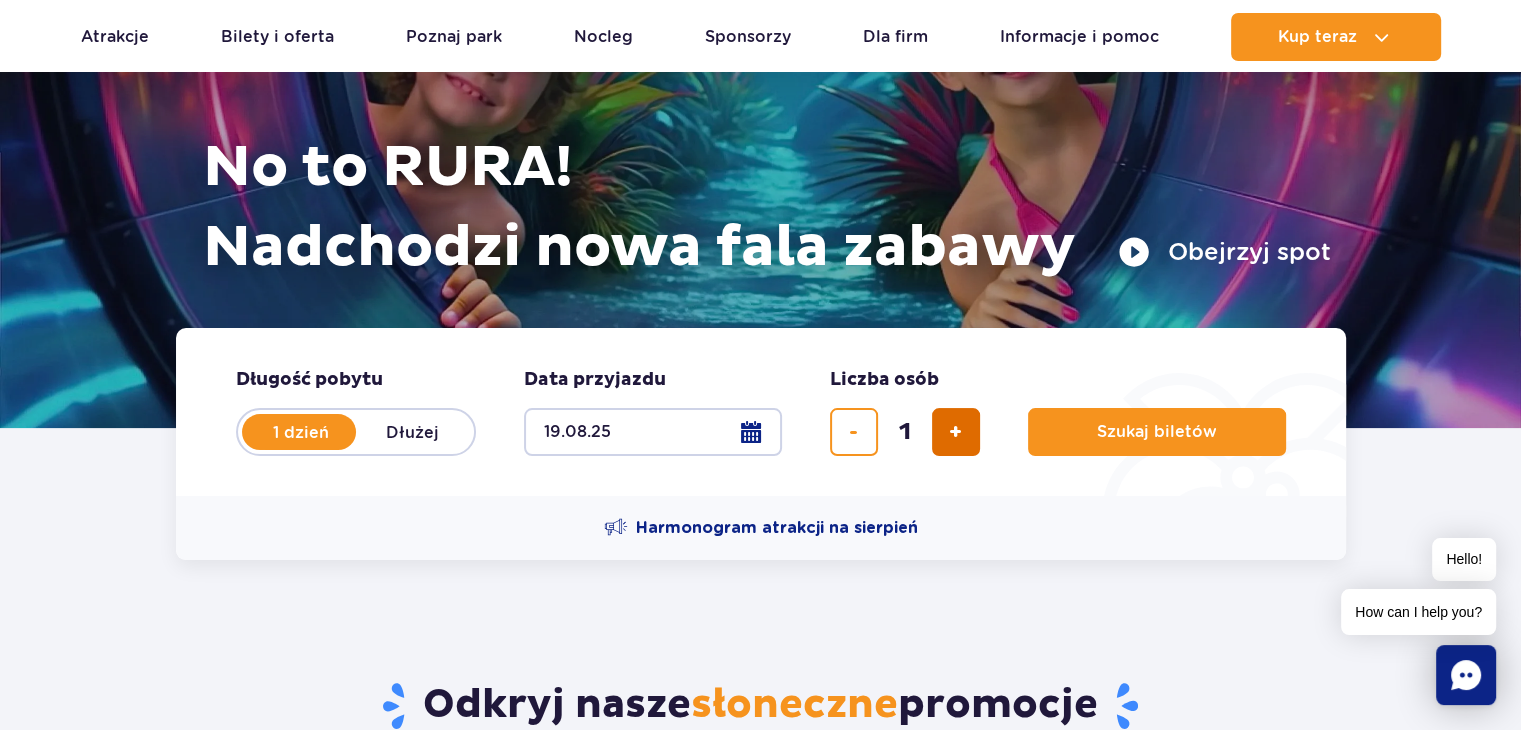 click at bounding box center [956, 432] 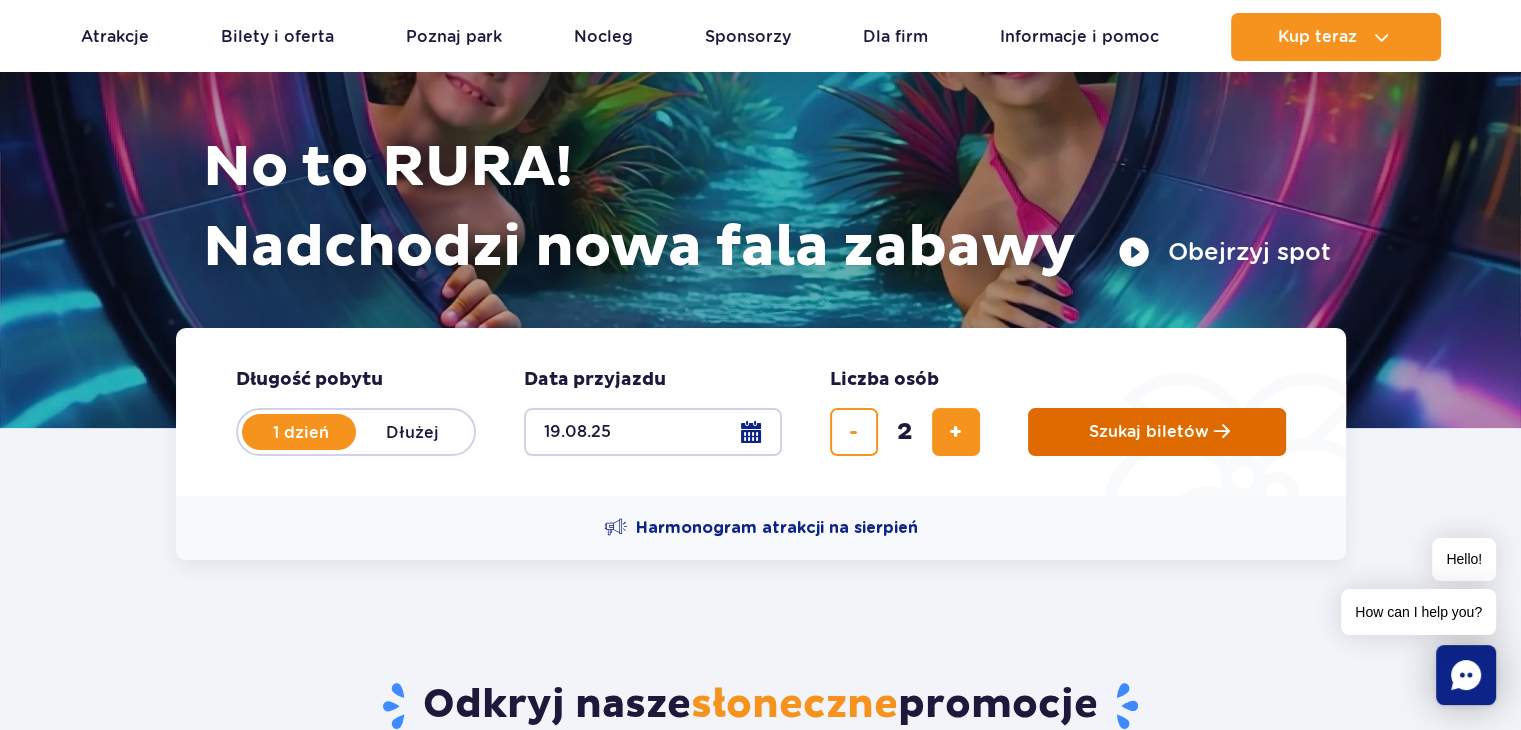 click on "Szukaj biletów" at bounding box center [1157, 432] 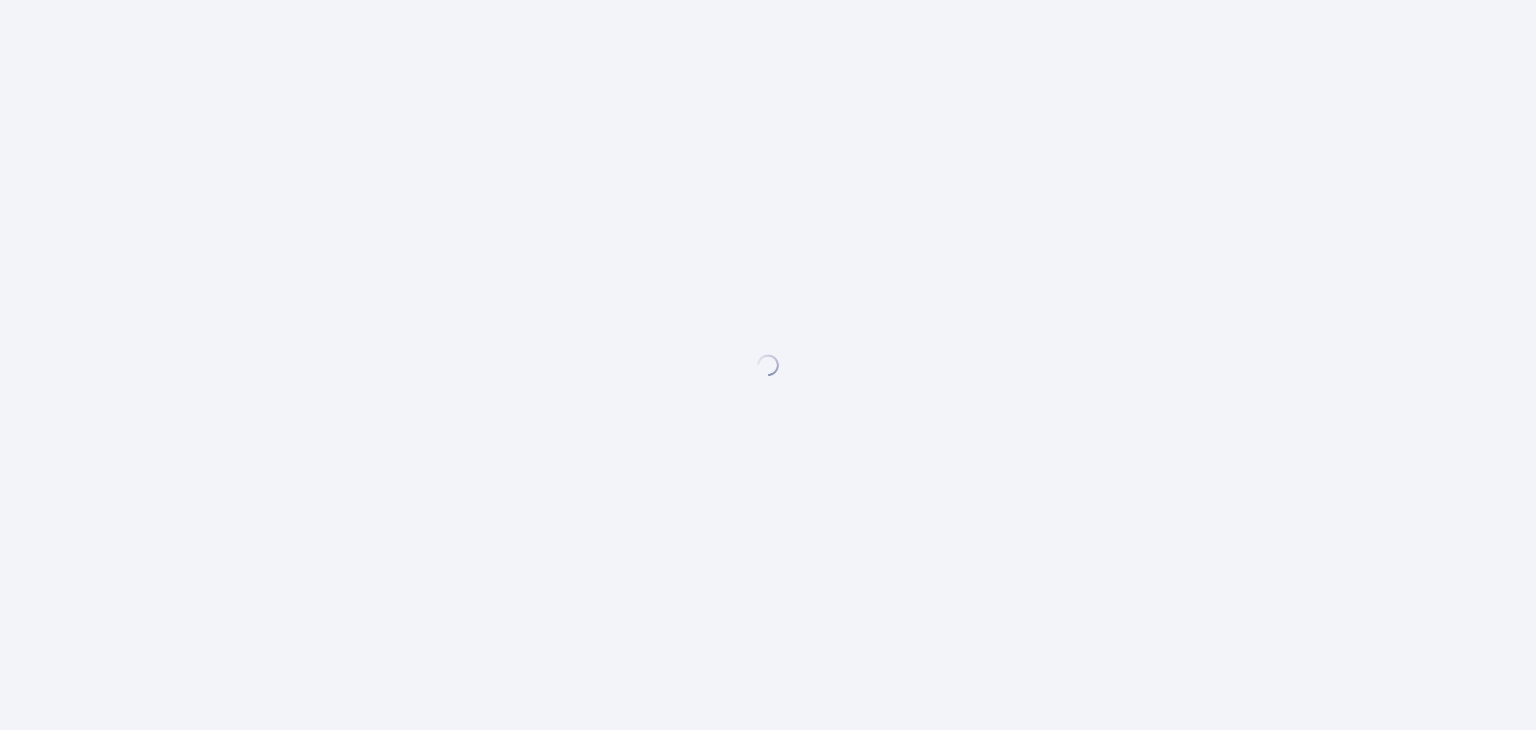 scroll, scrollTop: 0, scrollLeft: 0, axis: both 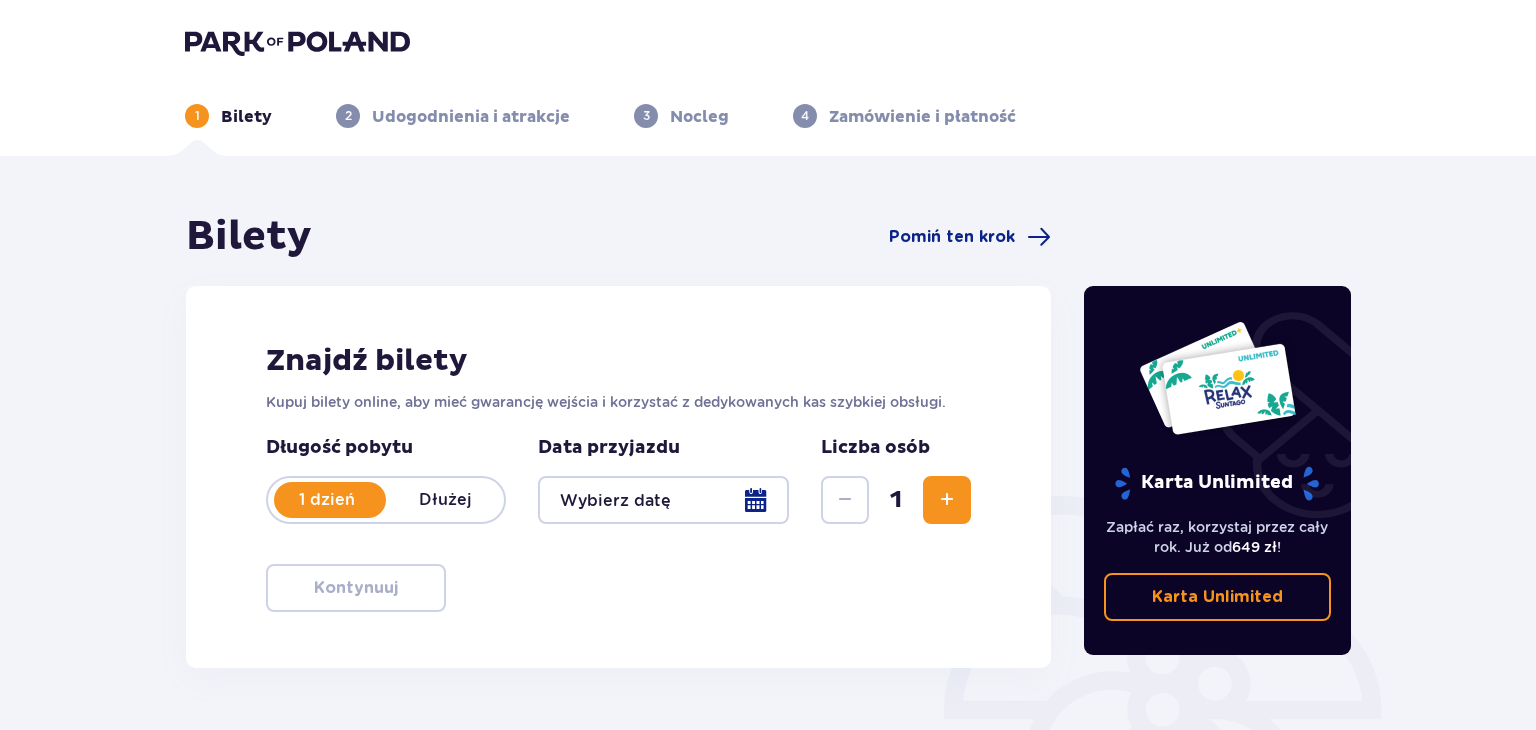 type on "19.08.25" 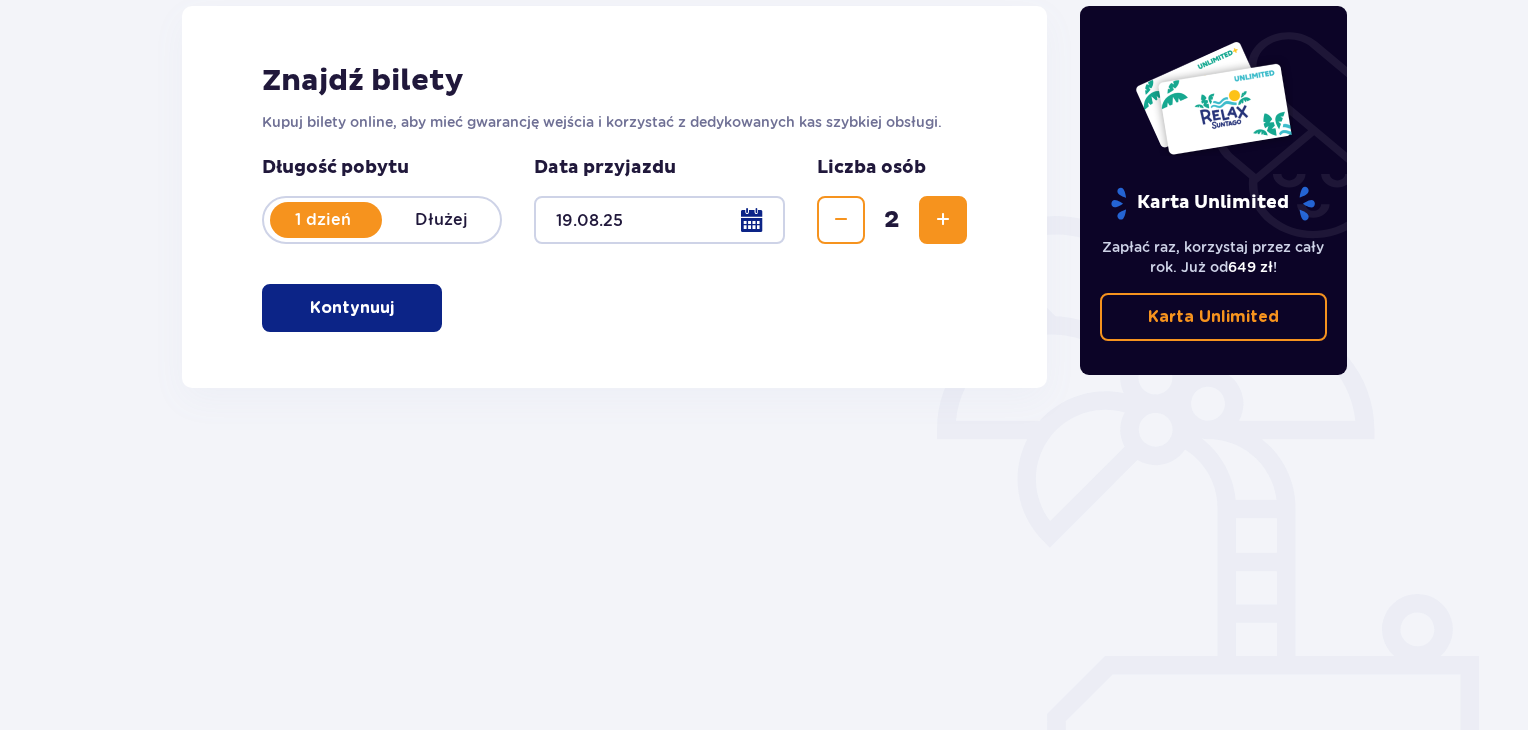 scroll, scrollTop: 289, scrollLeft: 0, axis: vertical 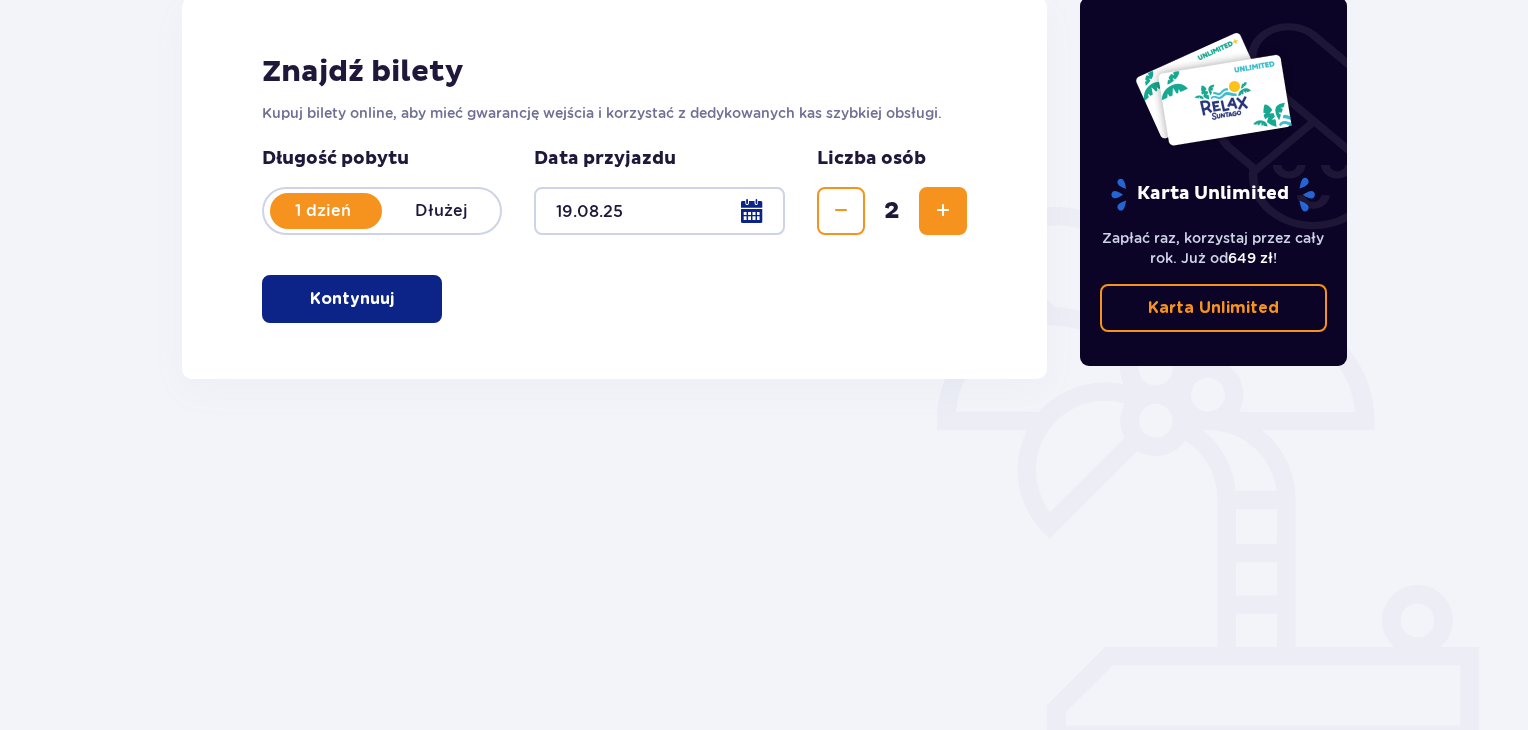 click on "Kontynuuj" at bounding box center (352, 299) 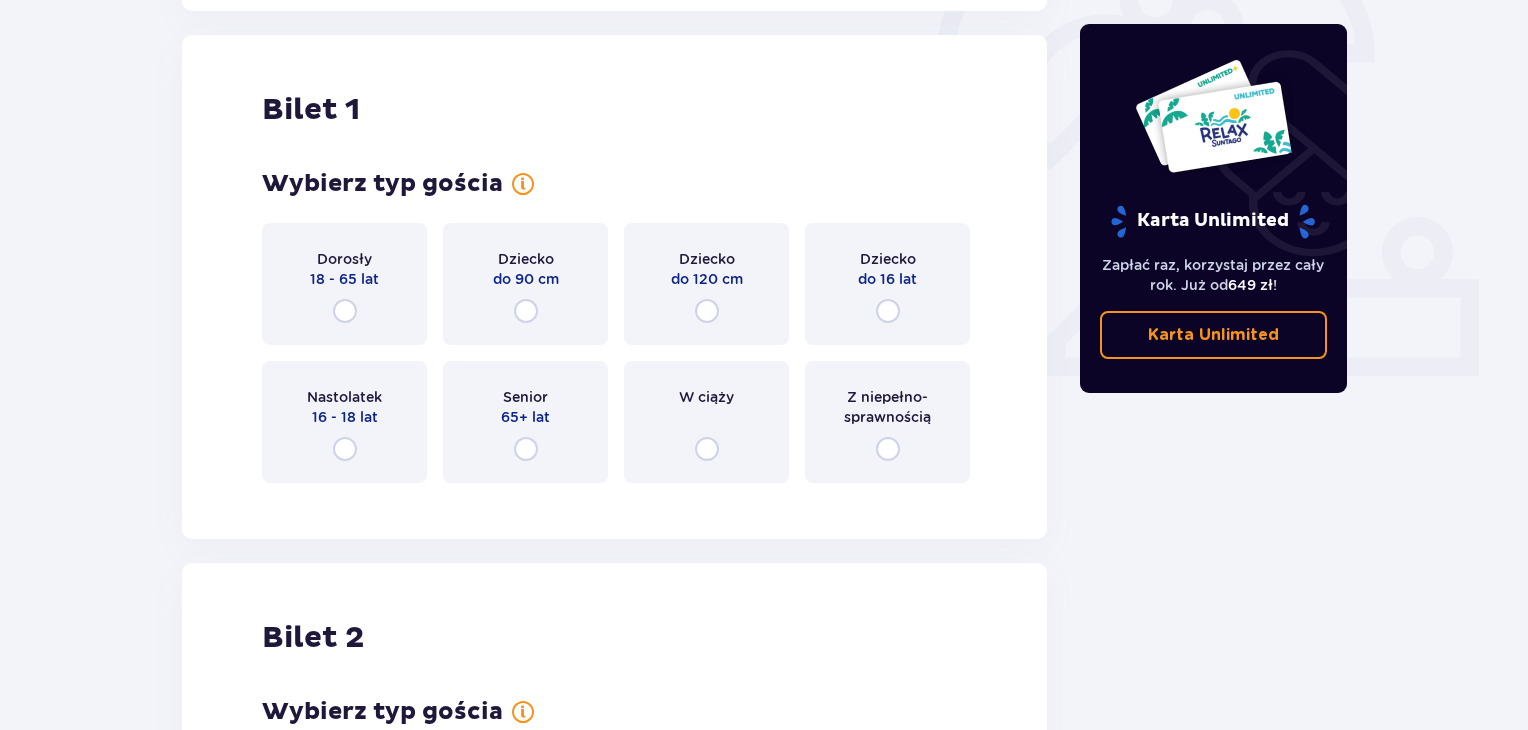scroll, scrollTop: 668, scrollLeft: 0, axis: vertical 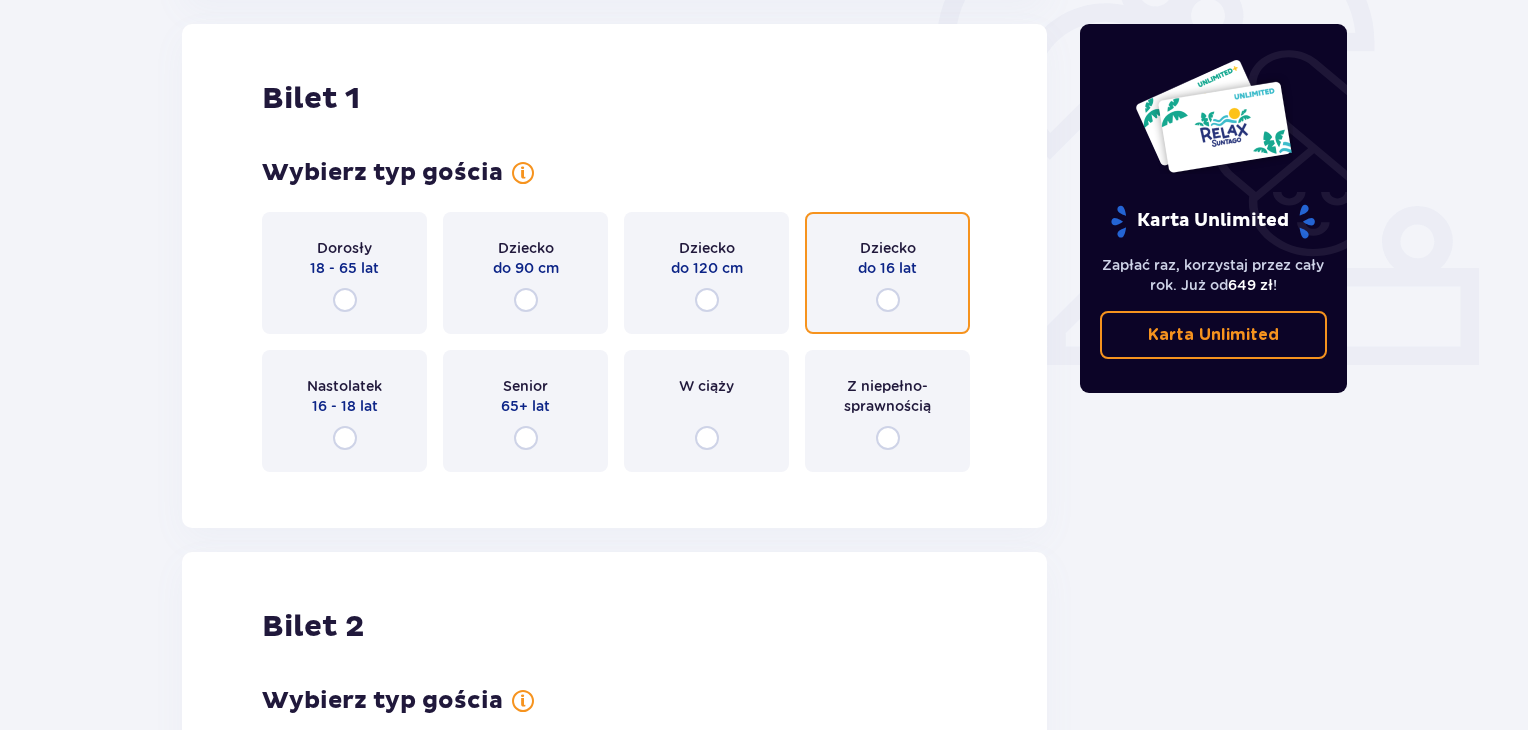 click at bounding box center [888, 300] 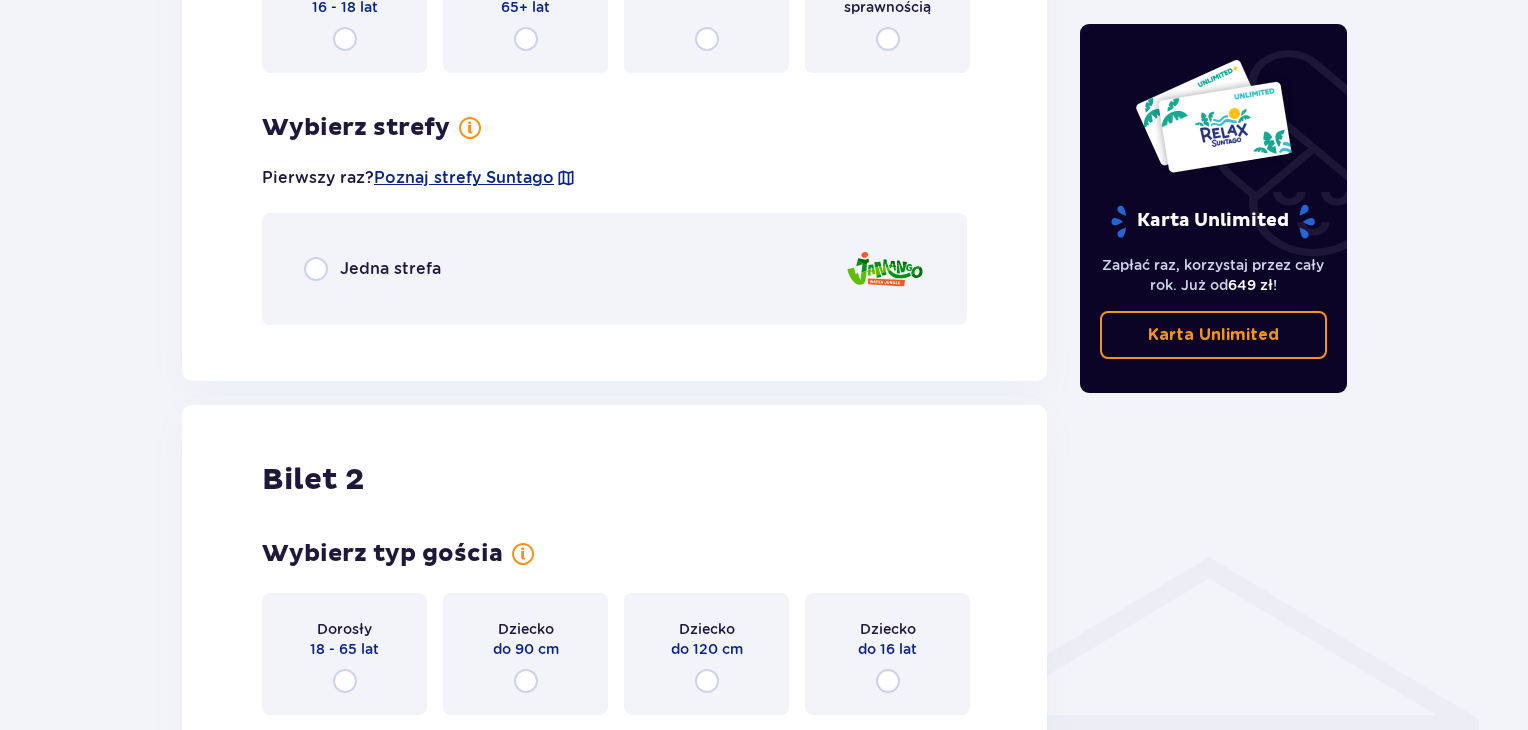 scroll, scrollTop: 1156, scrollLeft: 0, axis: vertical 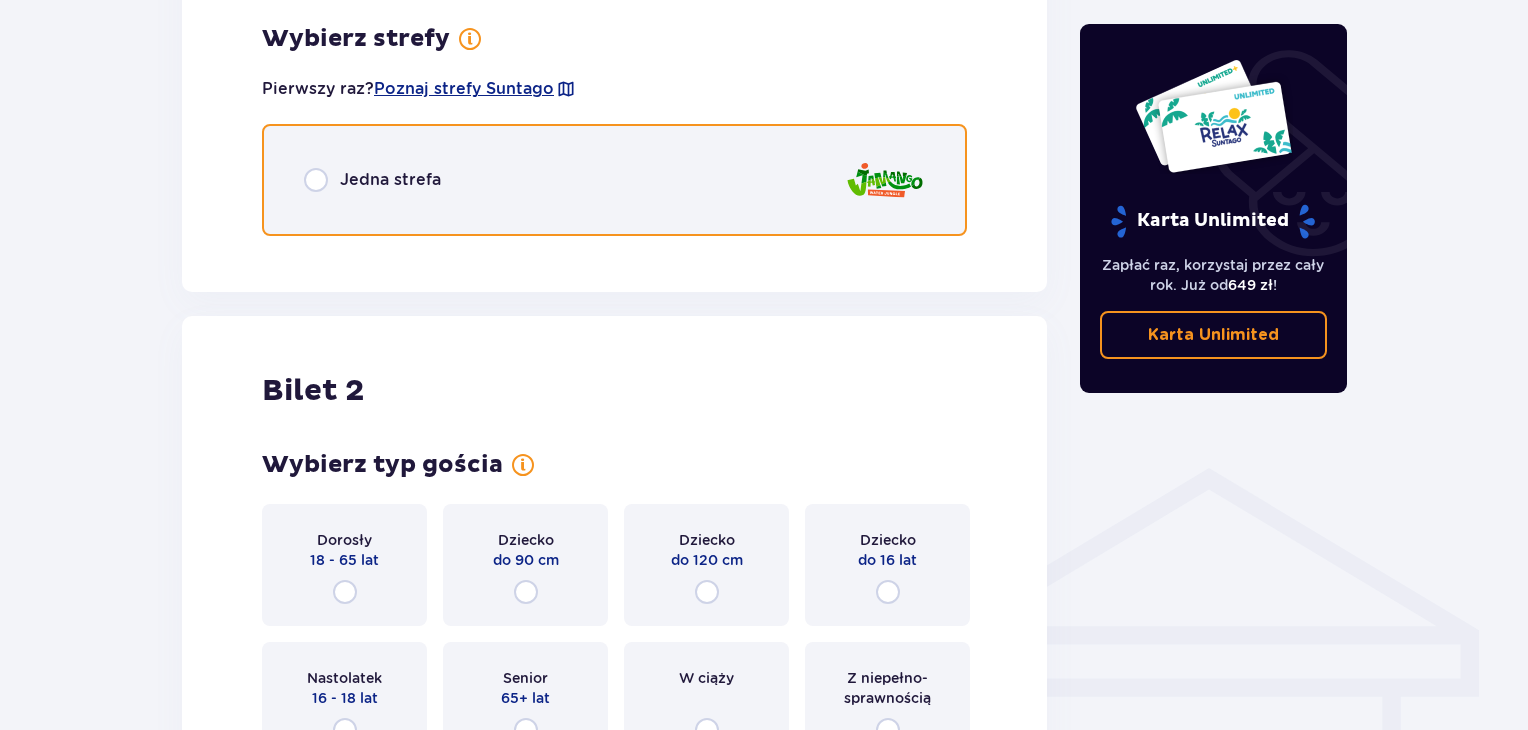 click at bounding box center [316, 180] 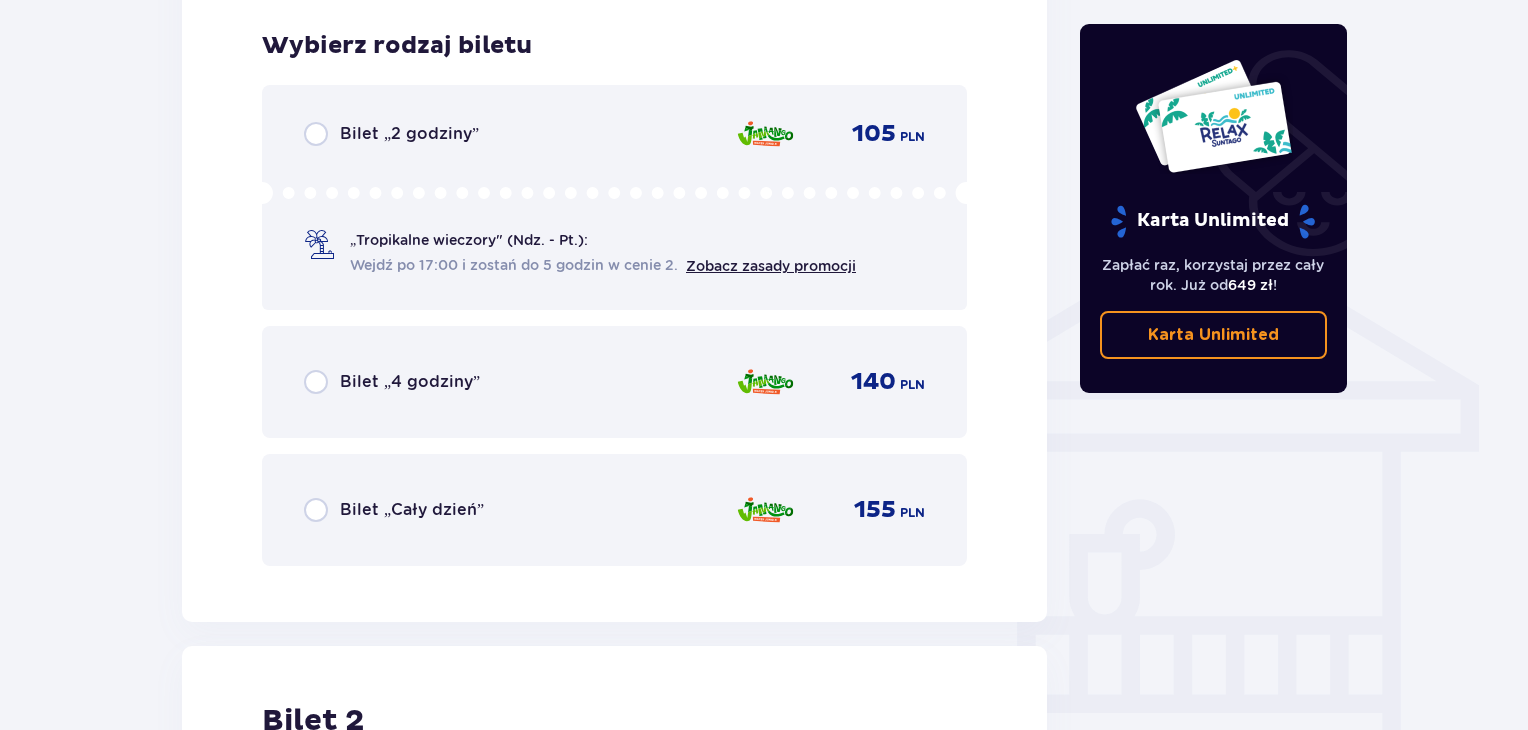 scroll, scrollTop: 1408, scrollLeft: 0, axis: vertical 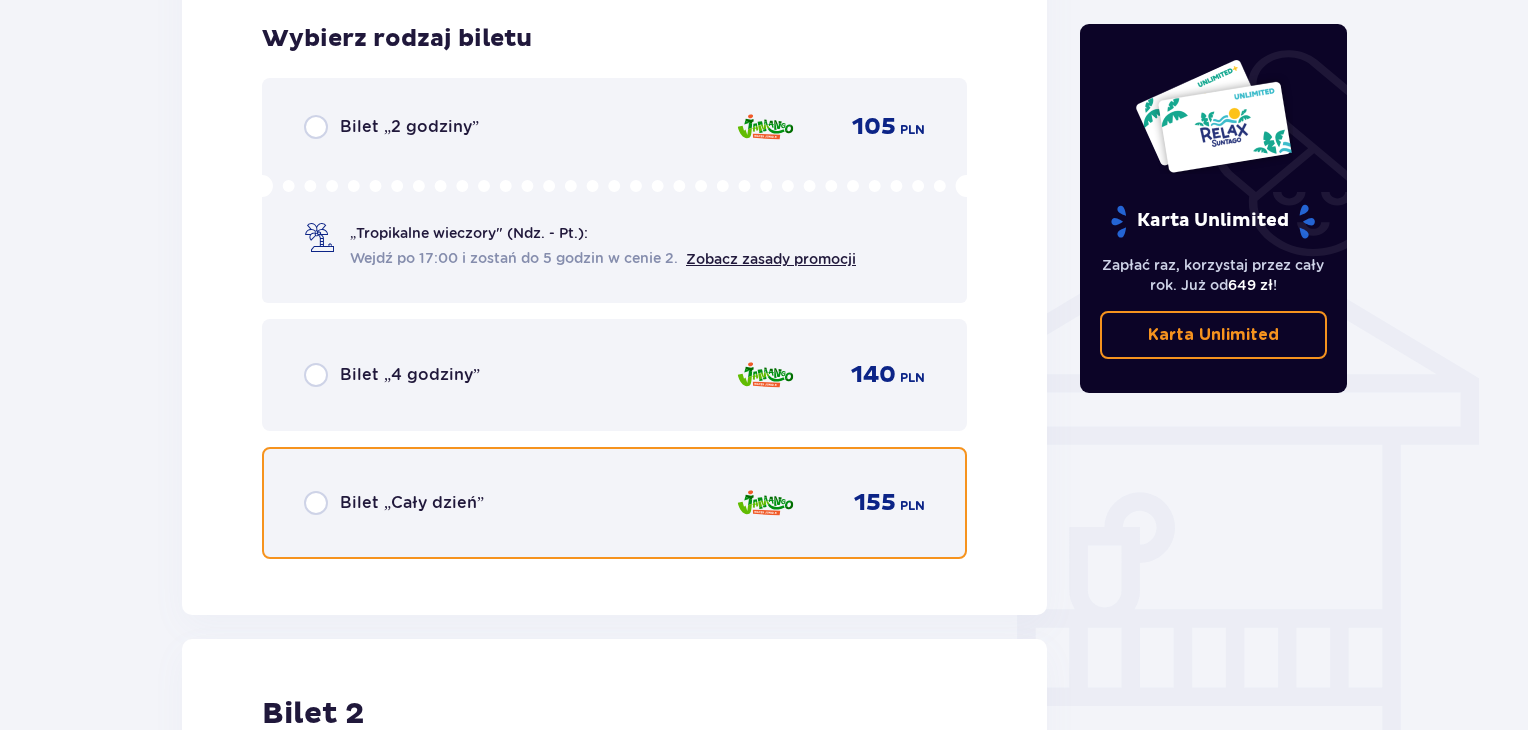 click at bounding box center [316, 503] 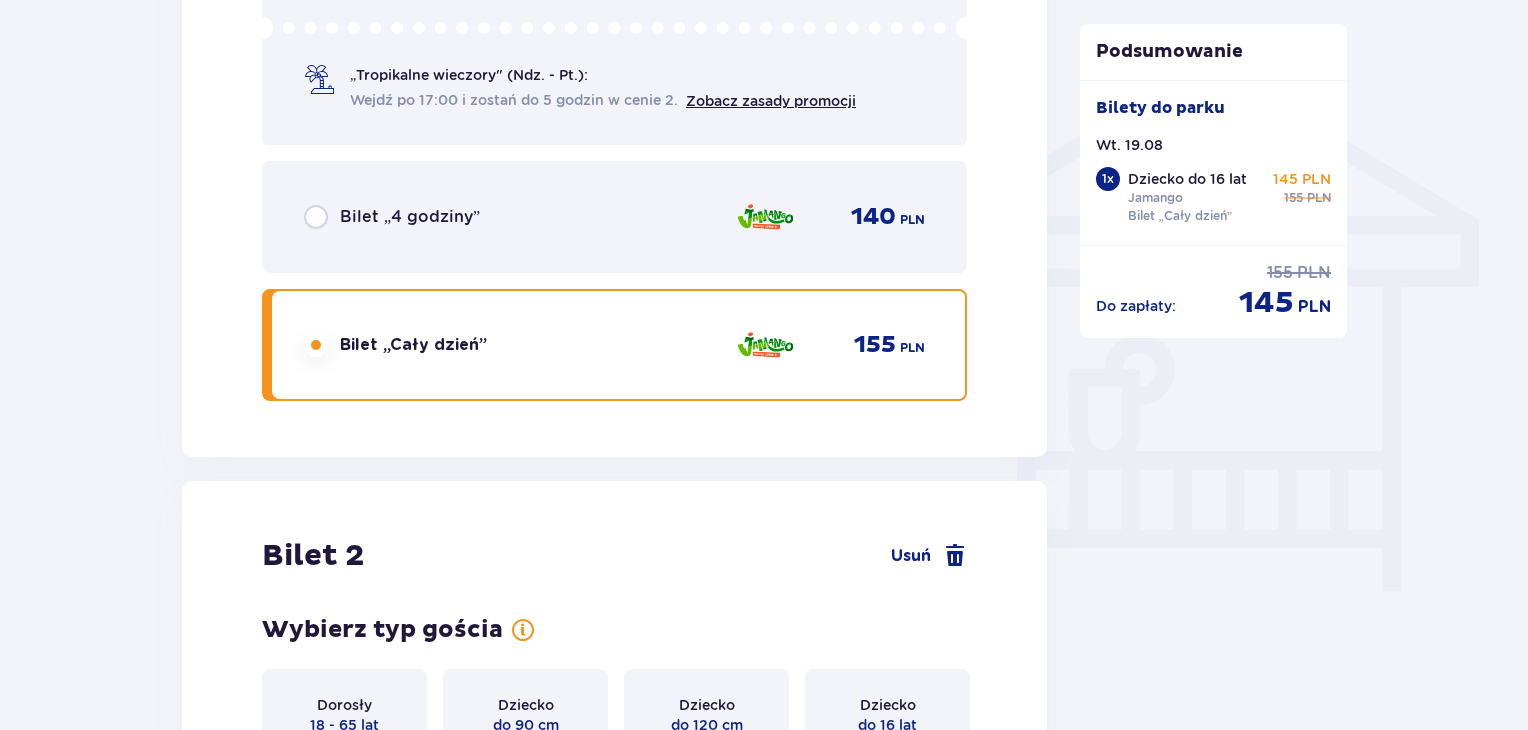 scroll, scrollTop: 1522, scrollLeft: 0, axis: vertical 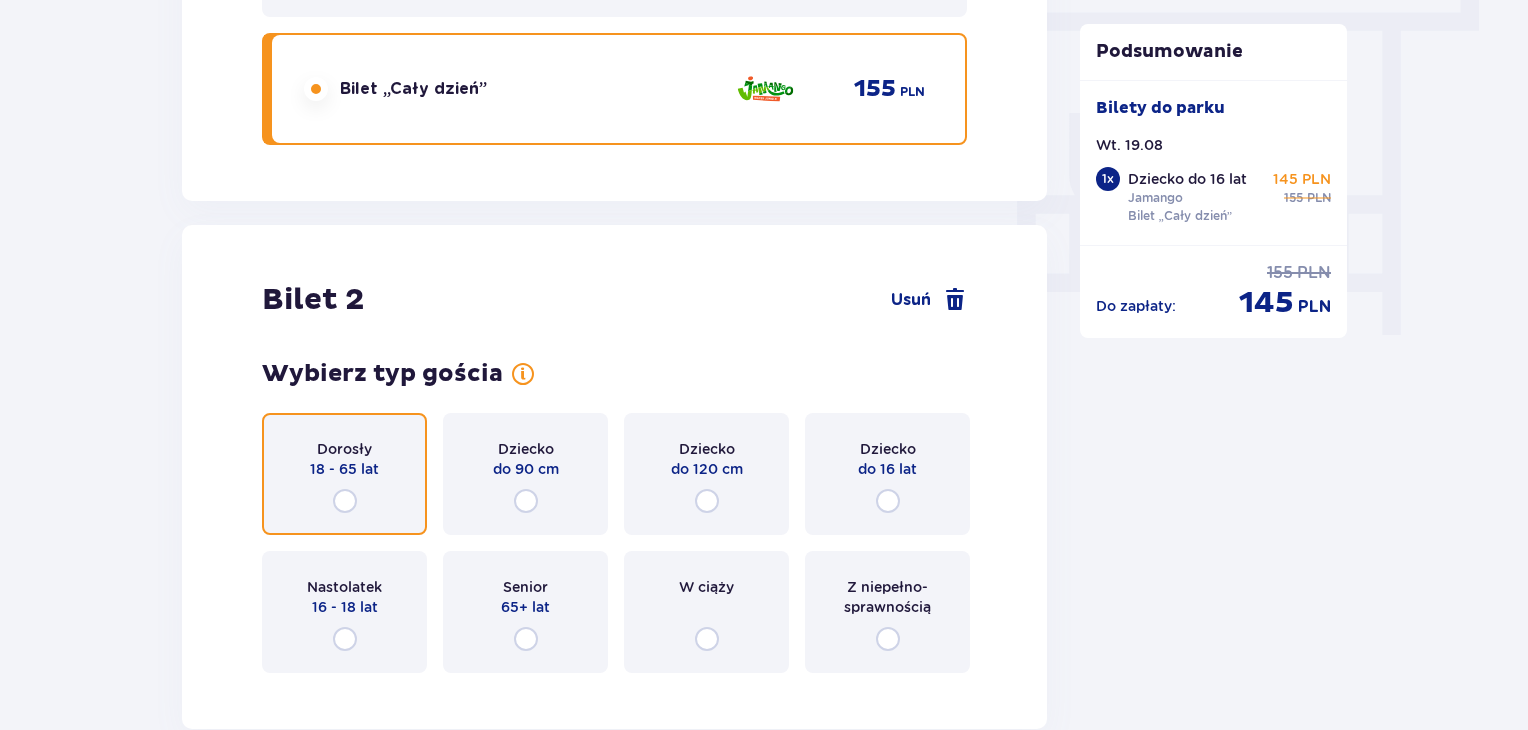 click at bounding box center (345, 501) 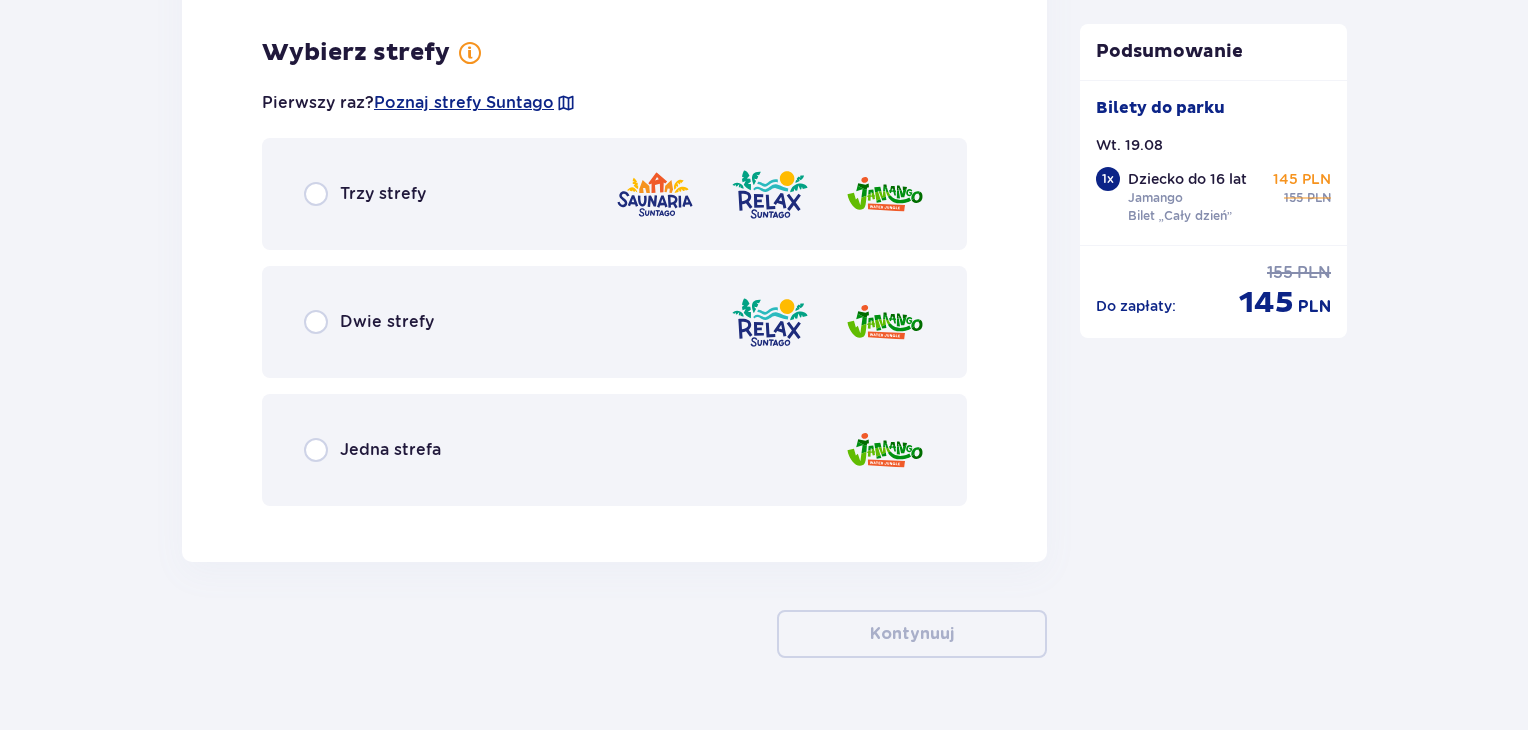 scroll, scrollTop: 2510, scrollLeft: 0, axis: vertical 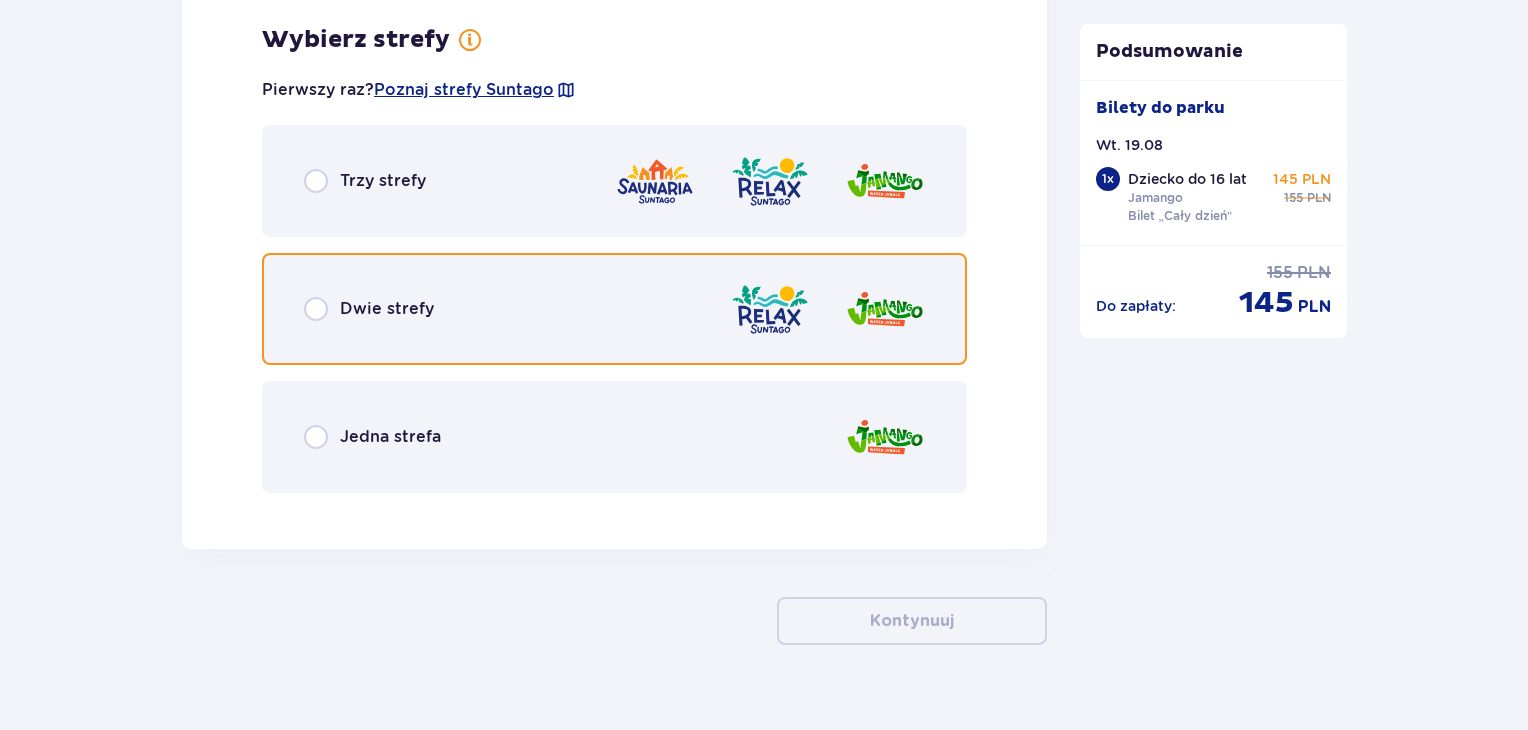 click at bounding box center [316, 309] 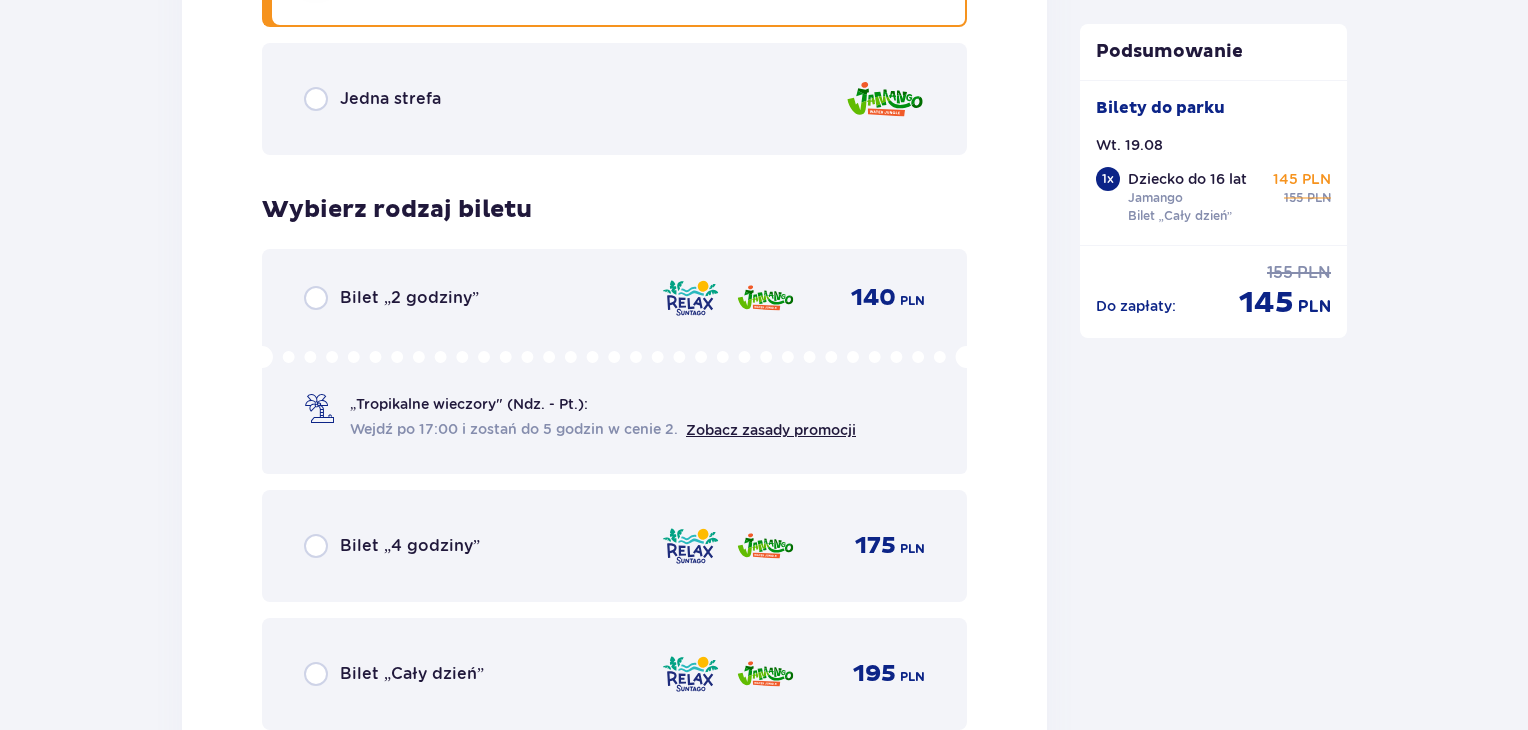 scroll, scrollTop: 2818, scrollLeft: 0, axis: vertical 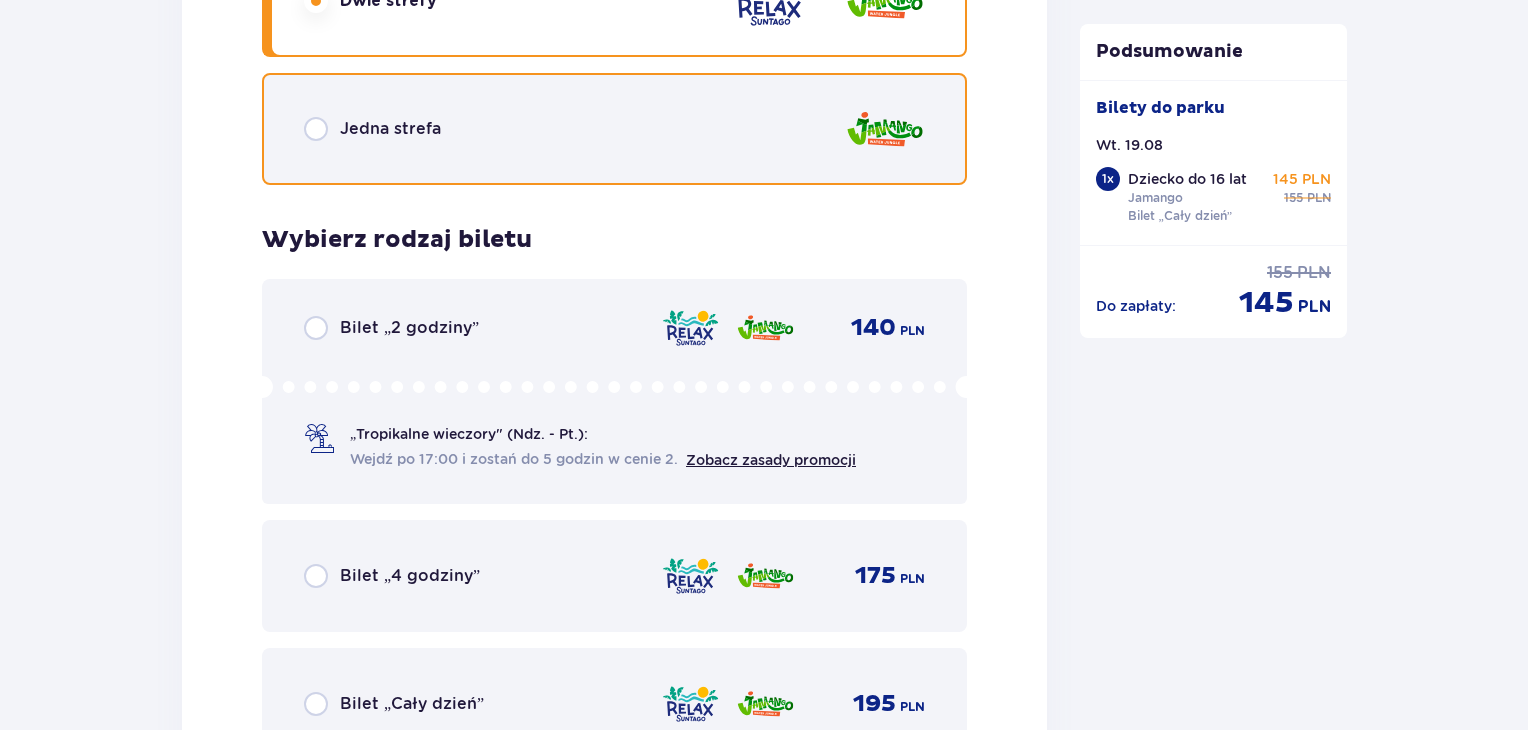 click at bounding box center [316, 129] 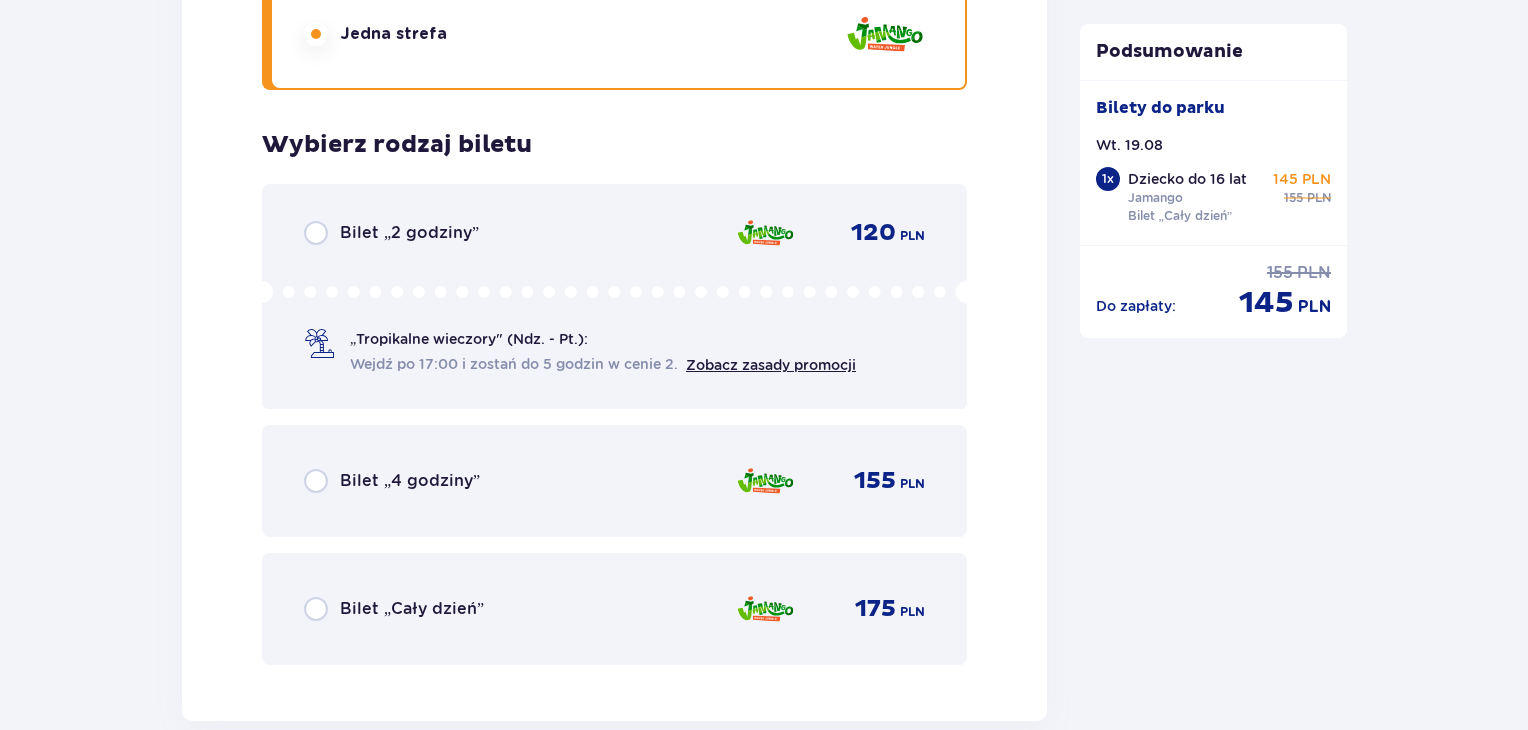 scroll, scrollTop: 2718, scrollLeft: 0, axis: vertical 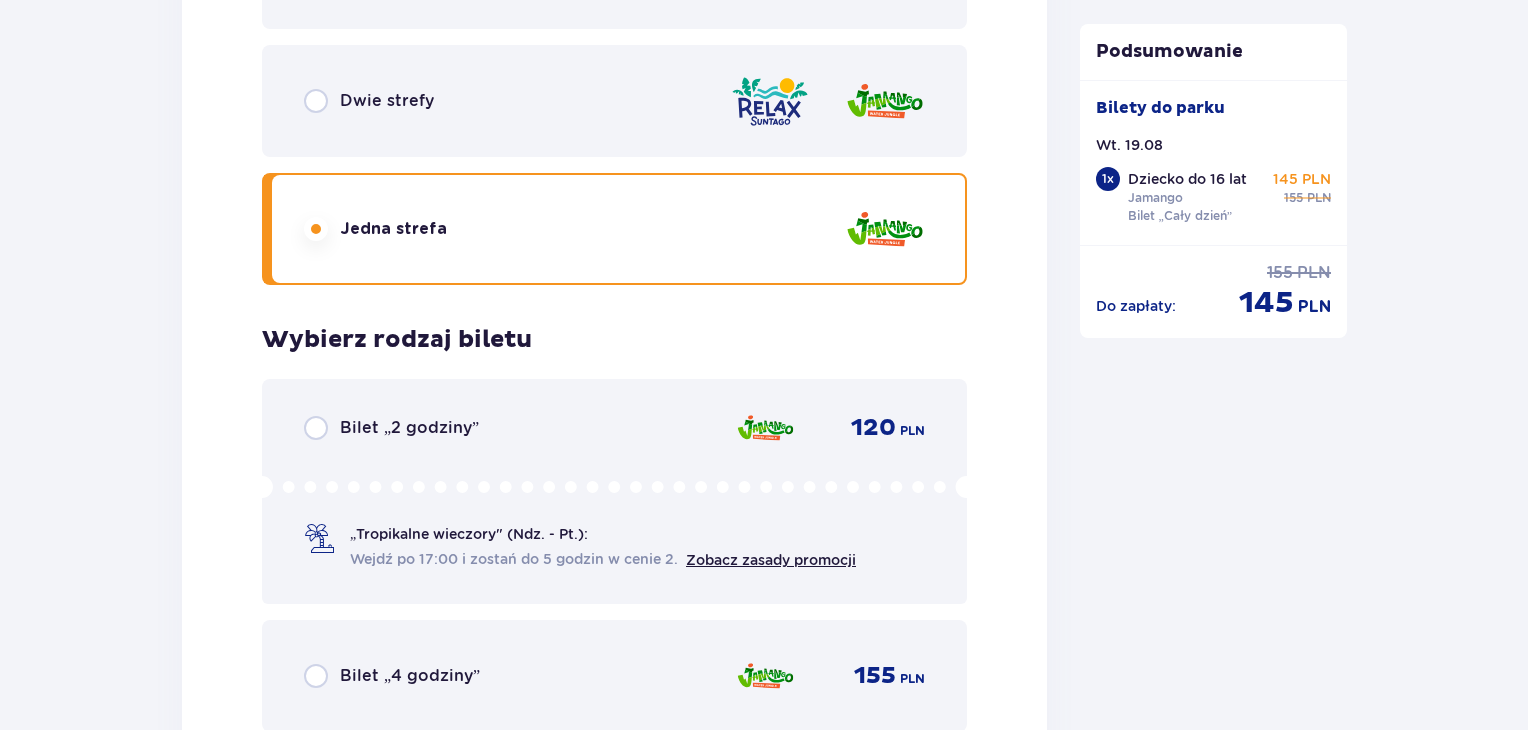 click on "Dwie strefy" at bounding box center (614, 101) 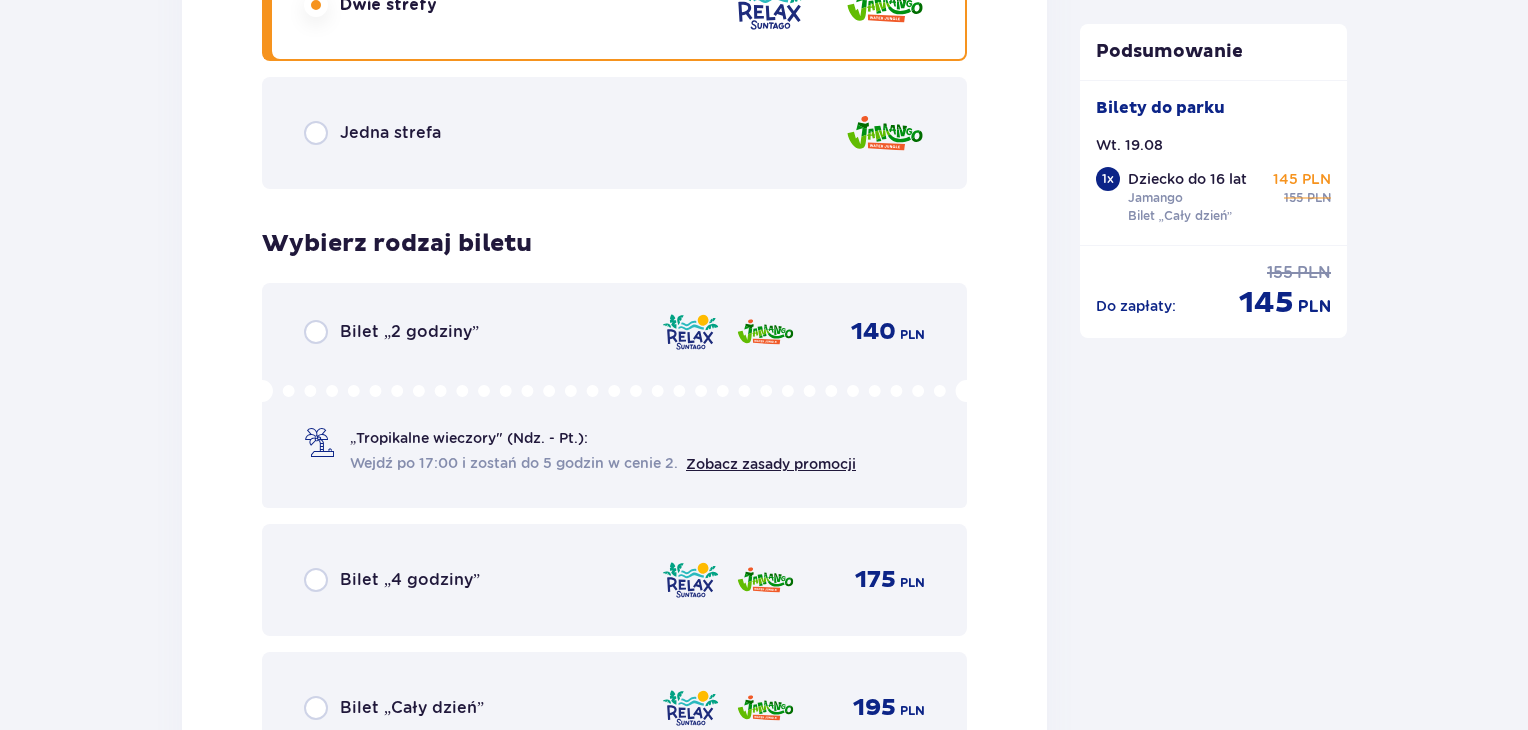 scroll, scrollTop: 2718, scrollLeft: 0, axis: vertical 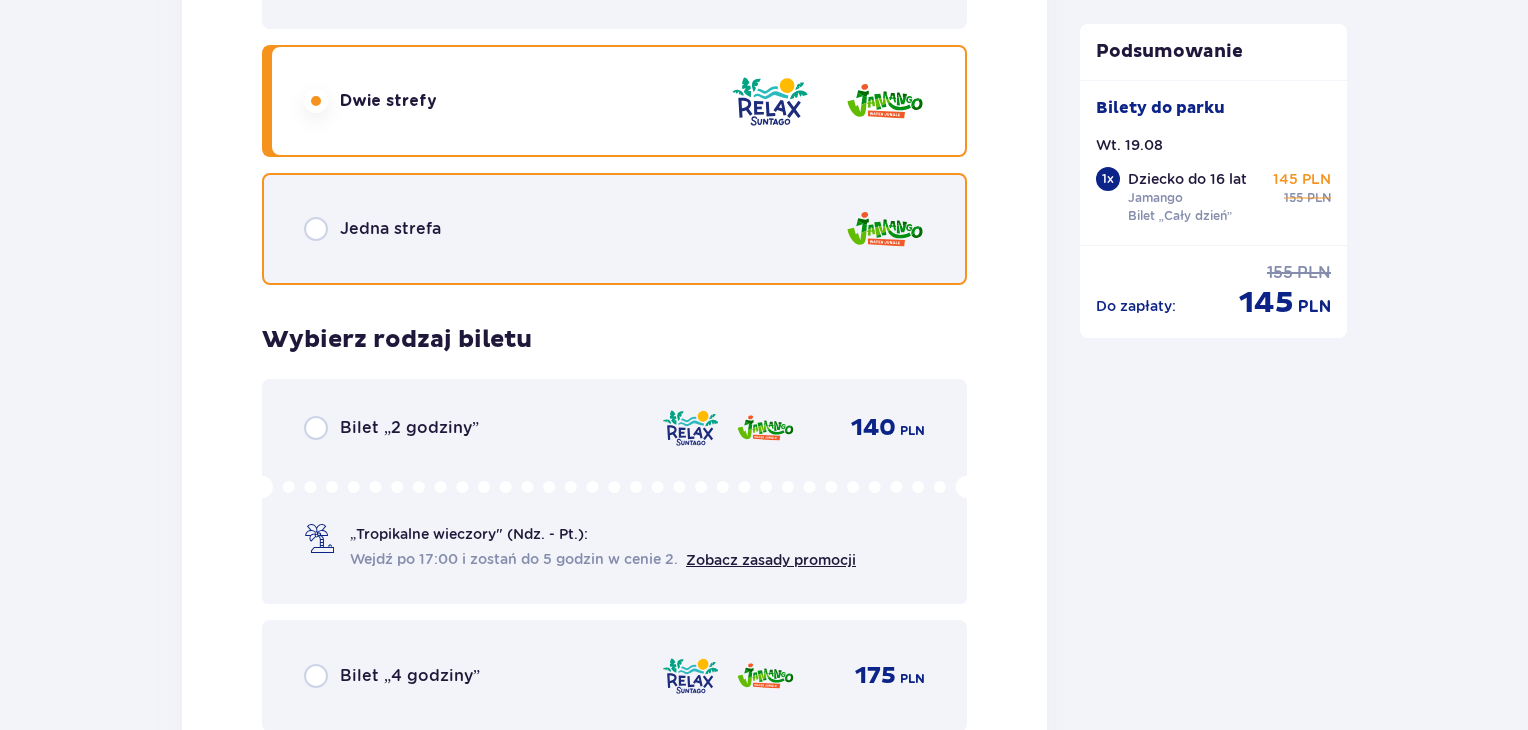 click at bounding box center (316, 229) 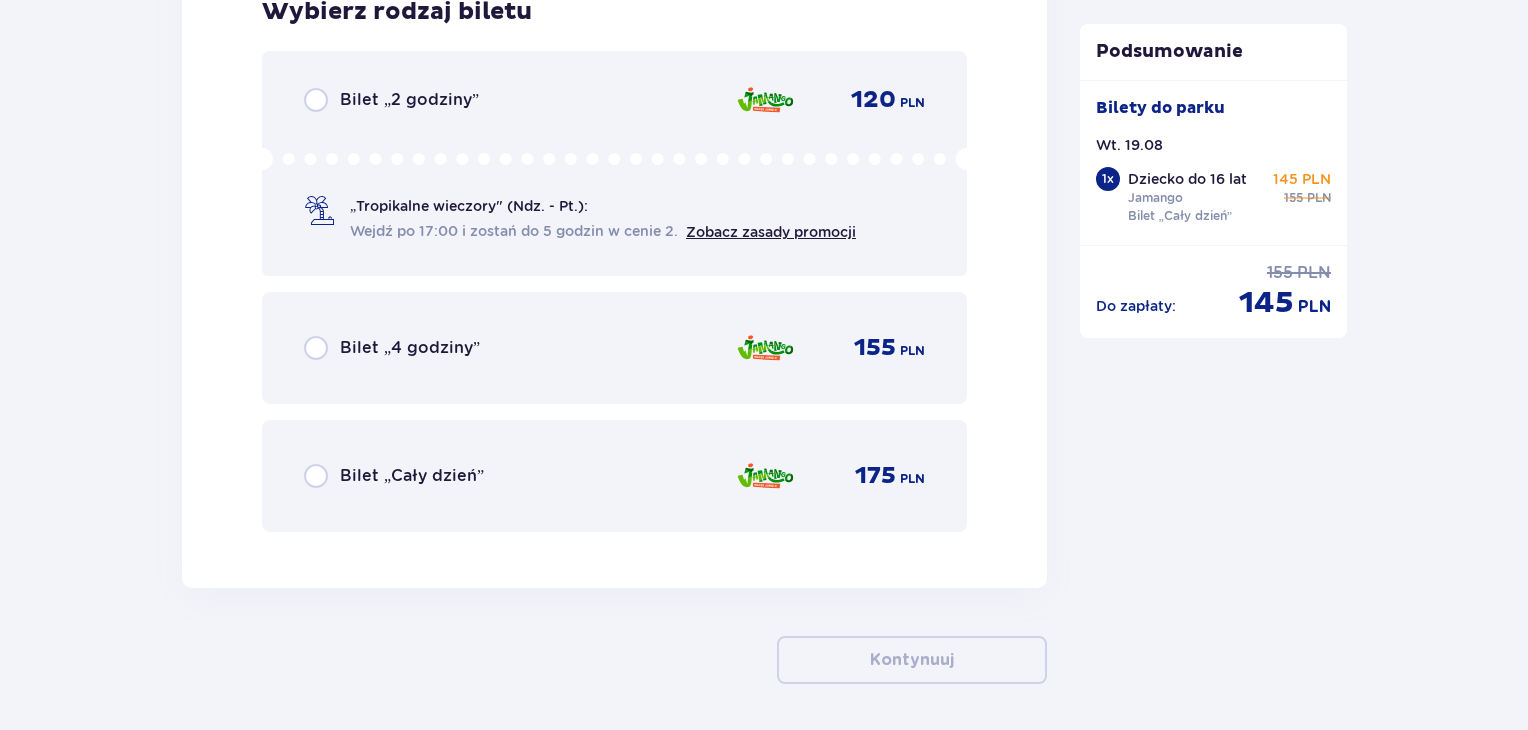 scroll, scrollTop: 3118, scrollLeft: 0, axis: vertical 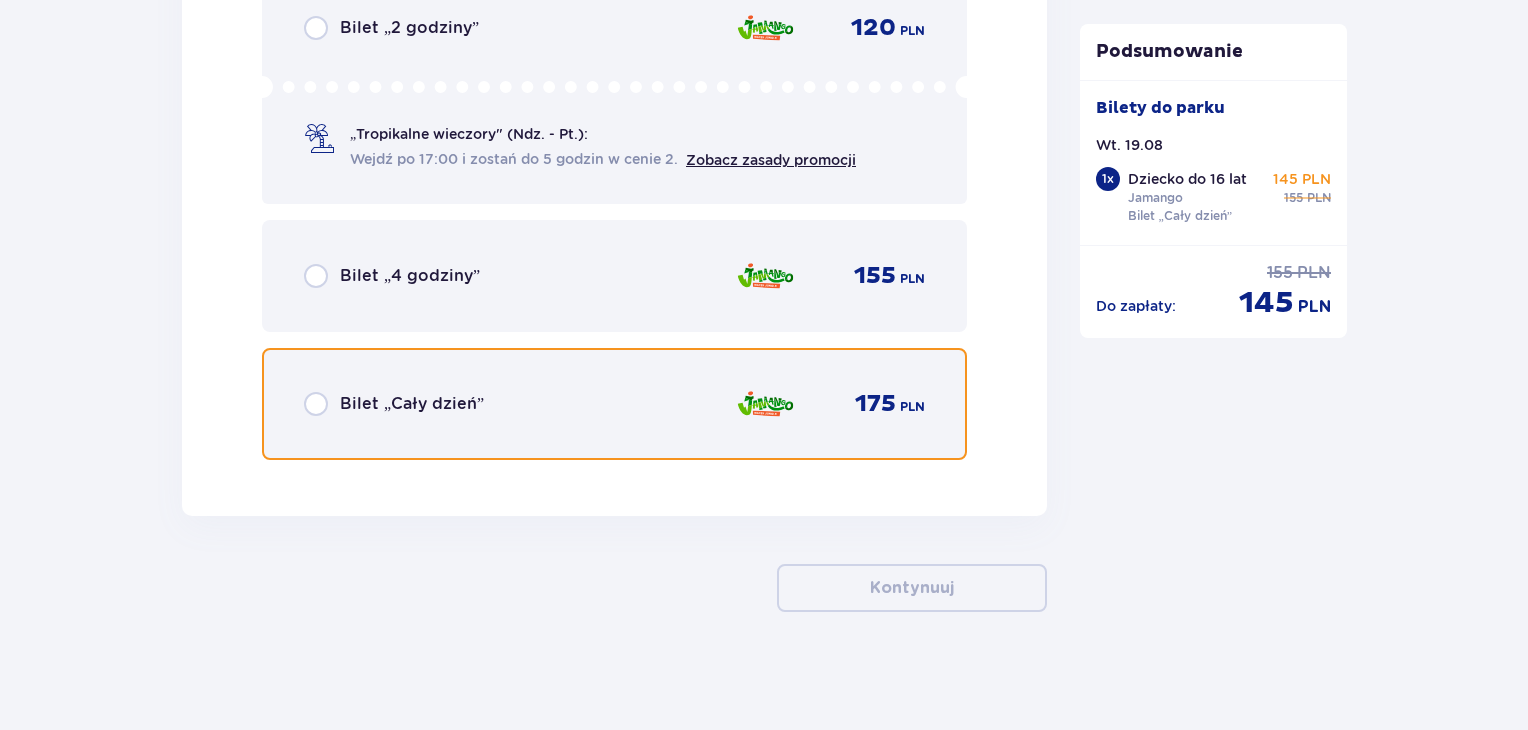 click at bounding box center [316, 404] 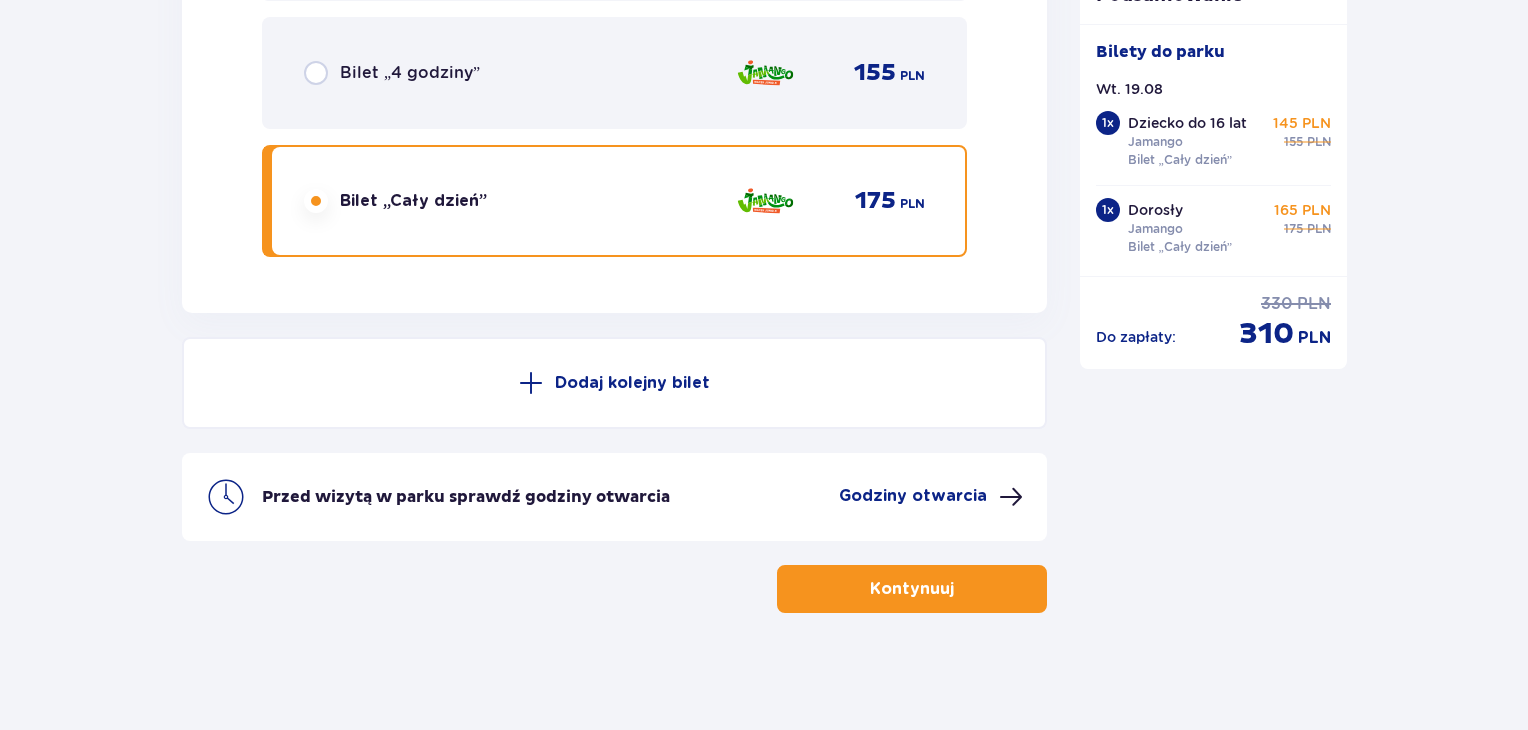 scroll, scrollTop: 3322, scrollLeft: 0, axis: vertical 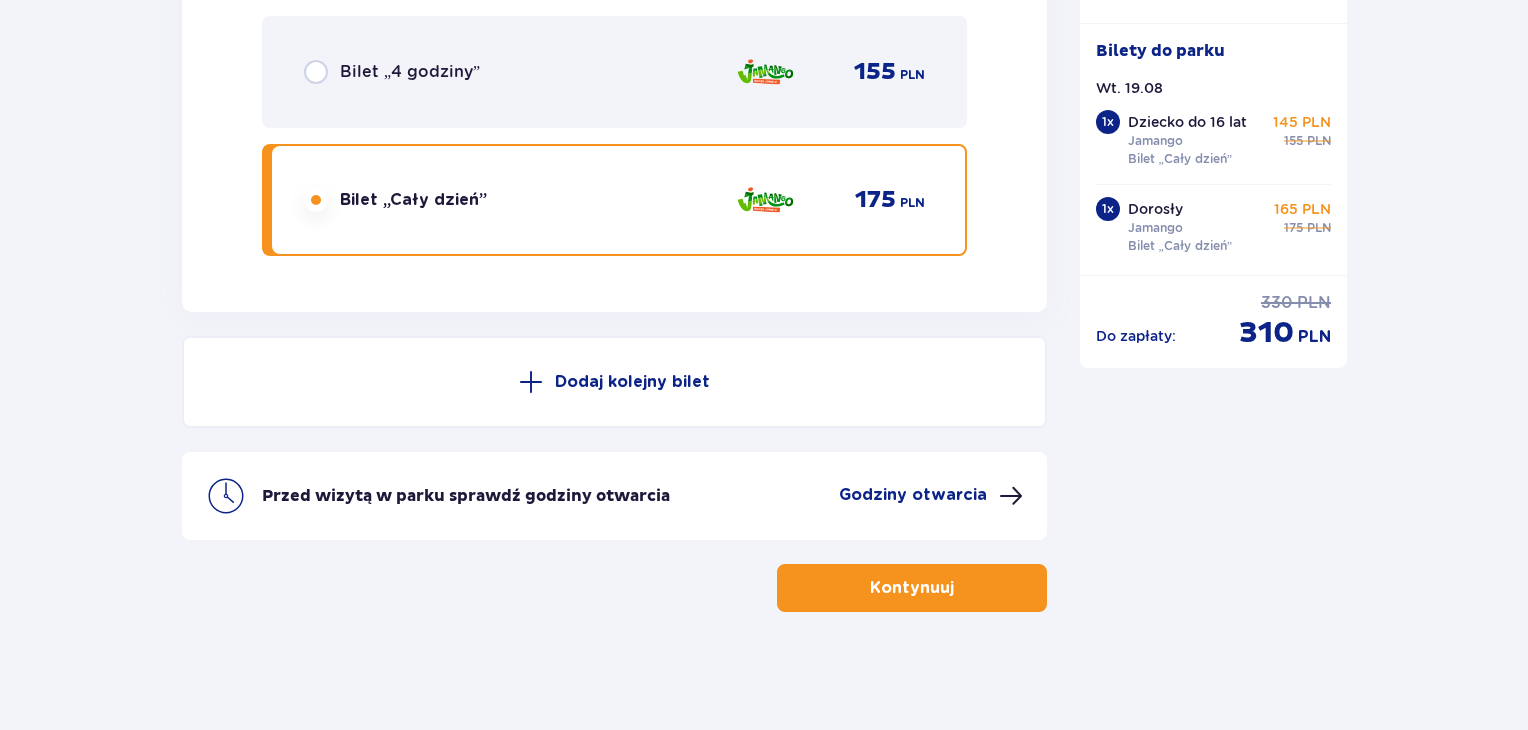 click on "Kontynuuj" at bounding box center [912, 588] 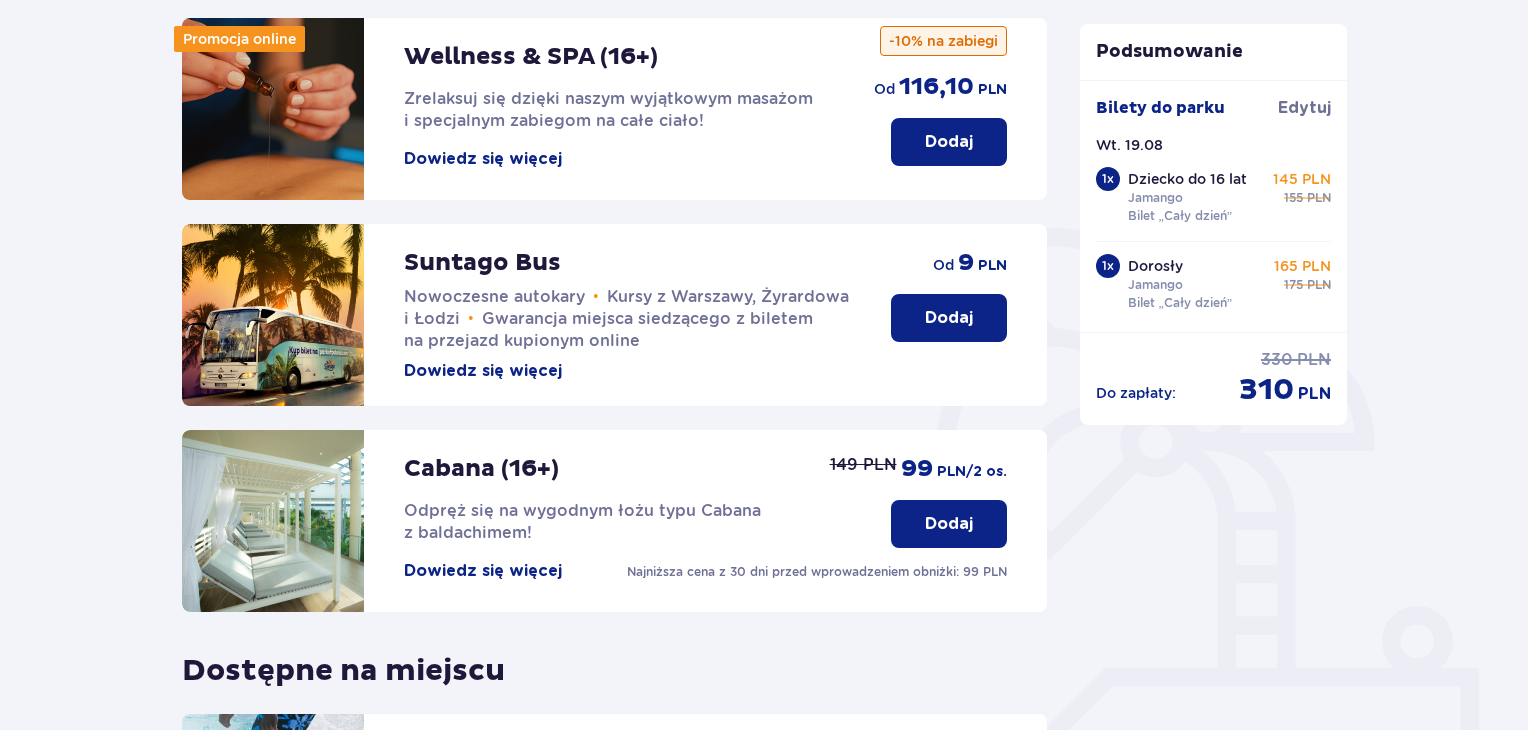 scroll, scrollTop: 300, scrollLeft: 0, axis: vertical 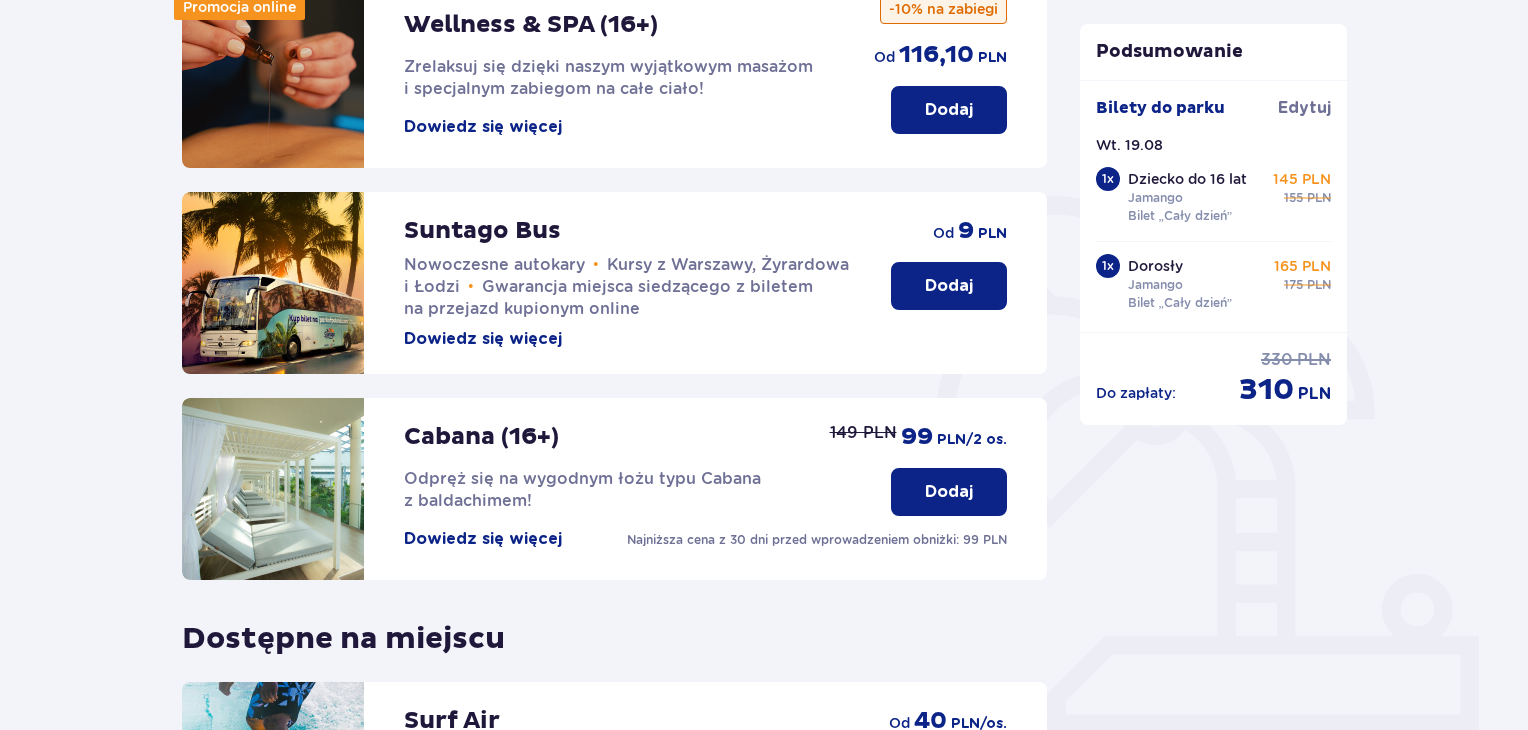 click on "Dodaj" at bounding box center (949, 286) 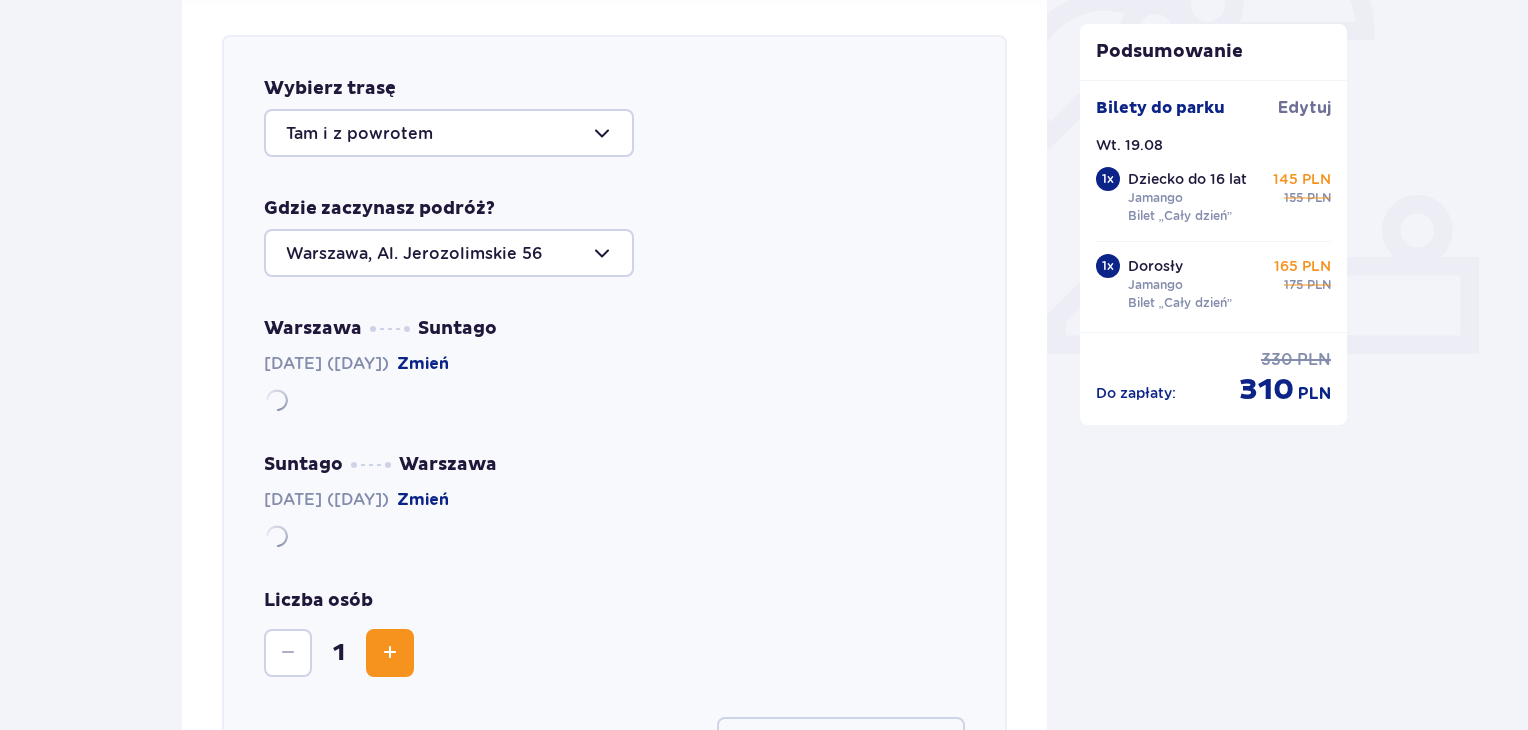 scroll, scrollTop: 690, scrollLeft: 0, axis: vertical 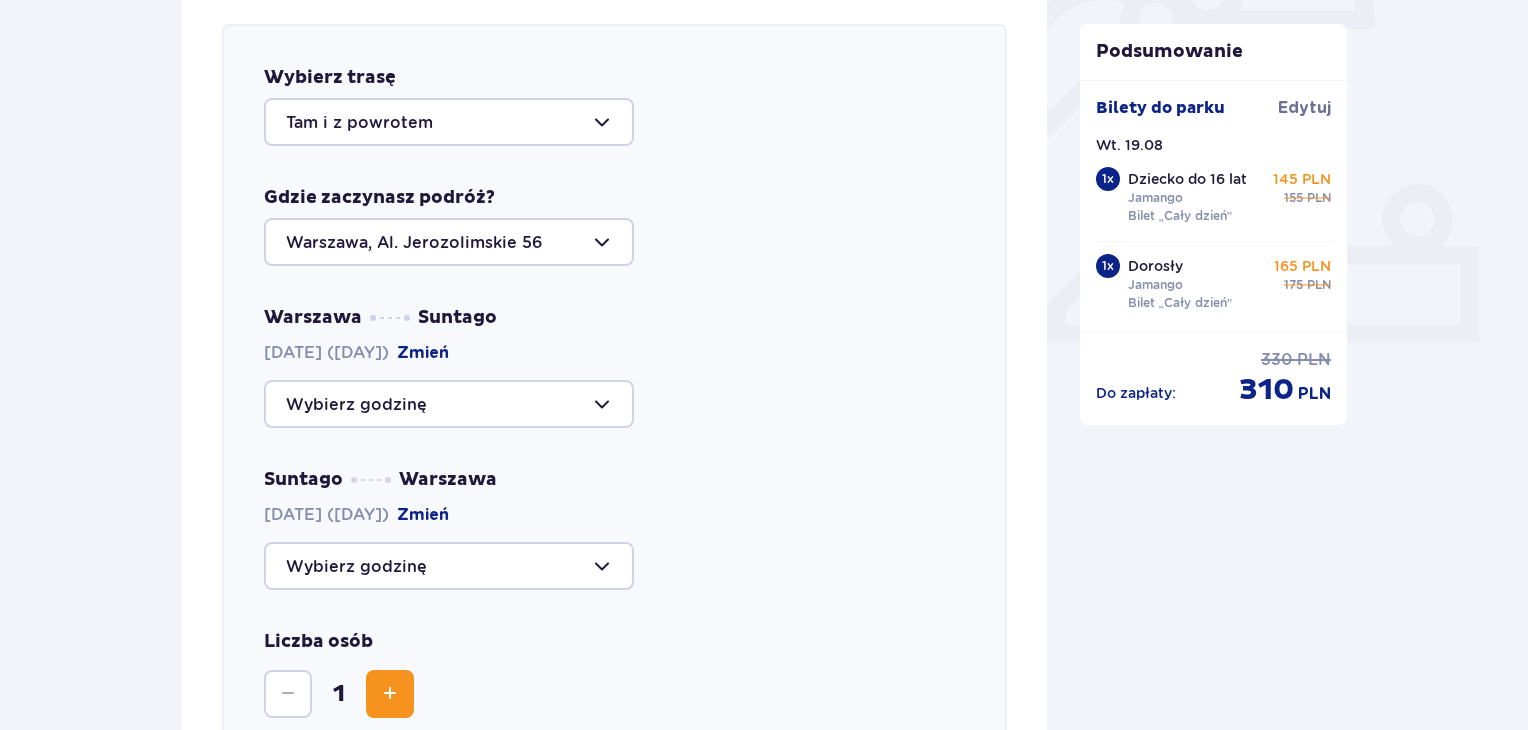 click at bounding box center [449, 122] 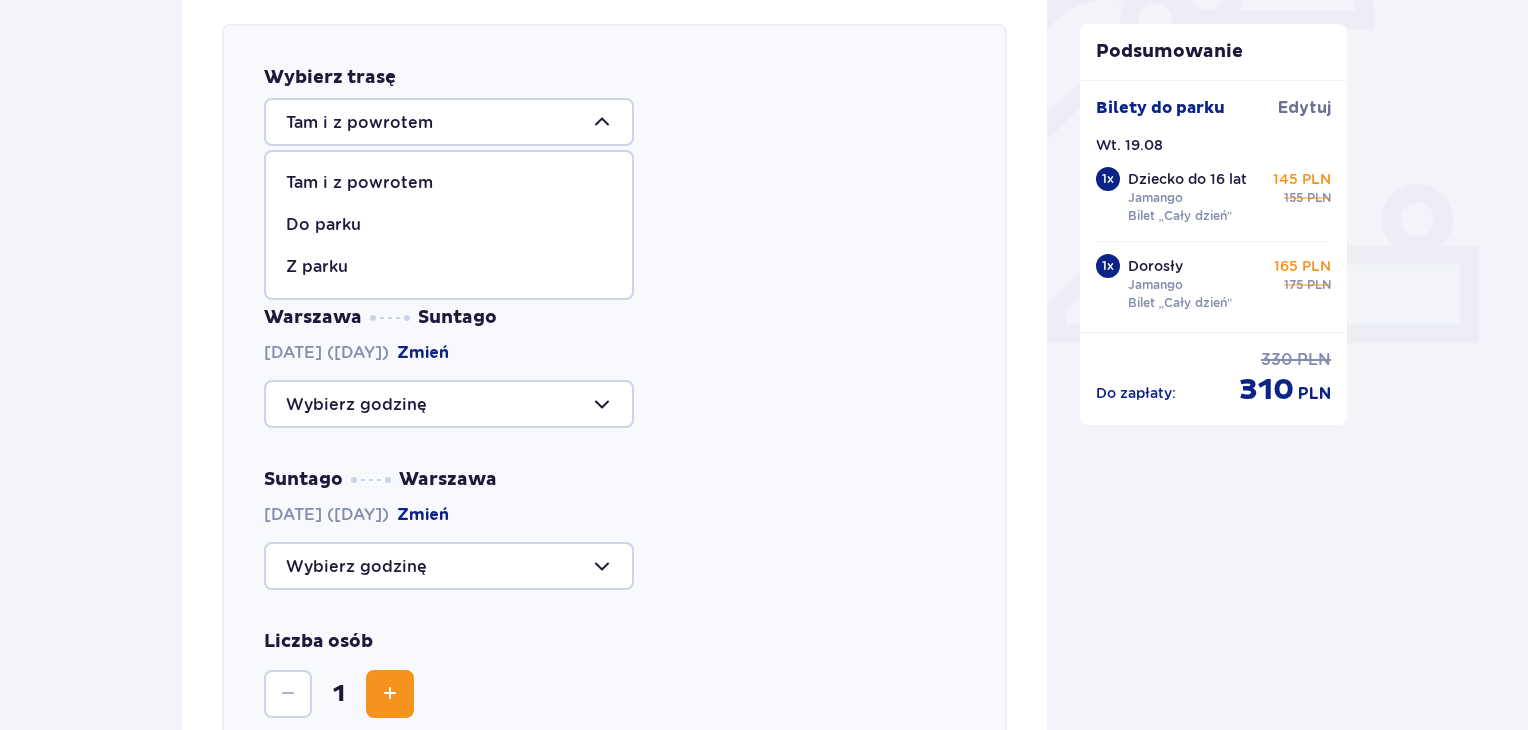 click on "Do parku" at bounding box center (449, 225) 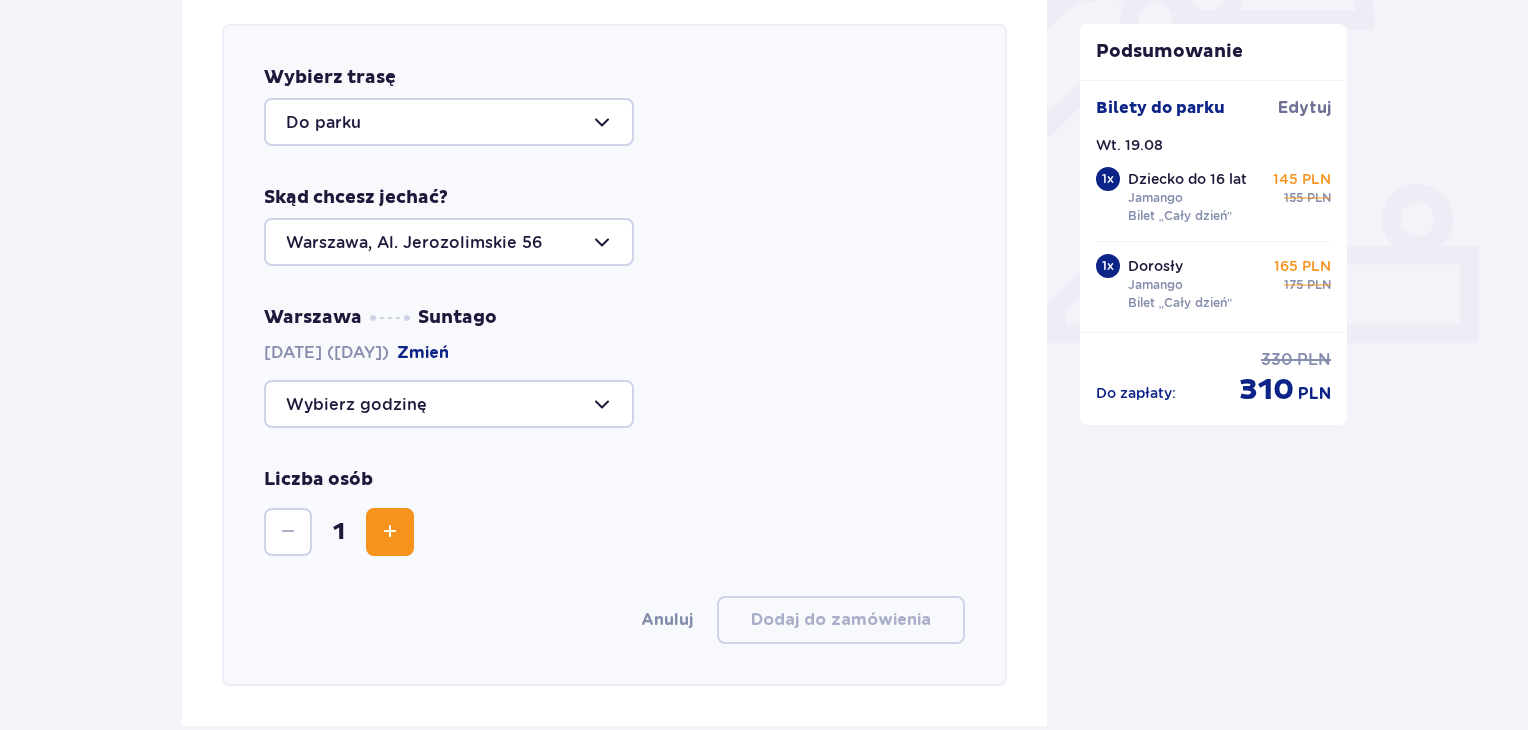 click at bounding box center [449, 242] 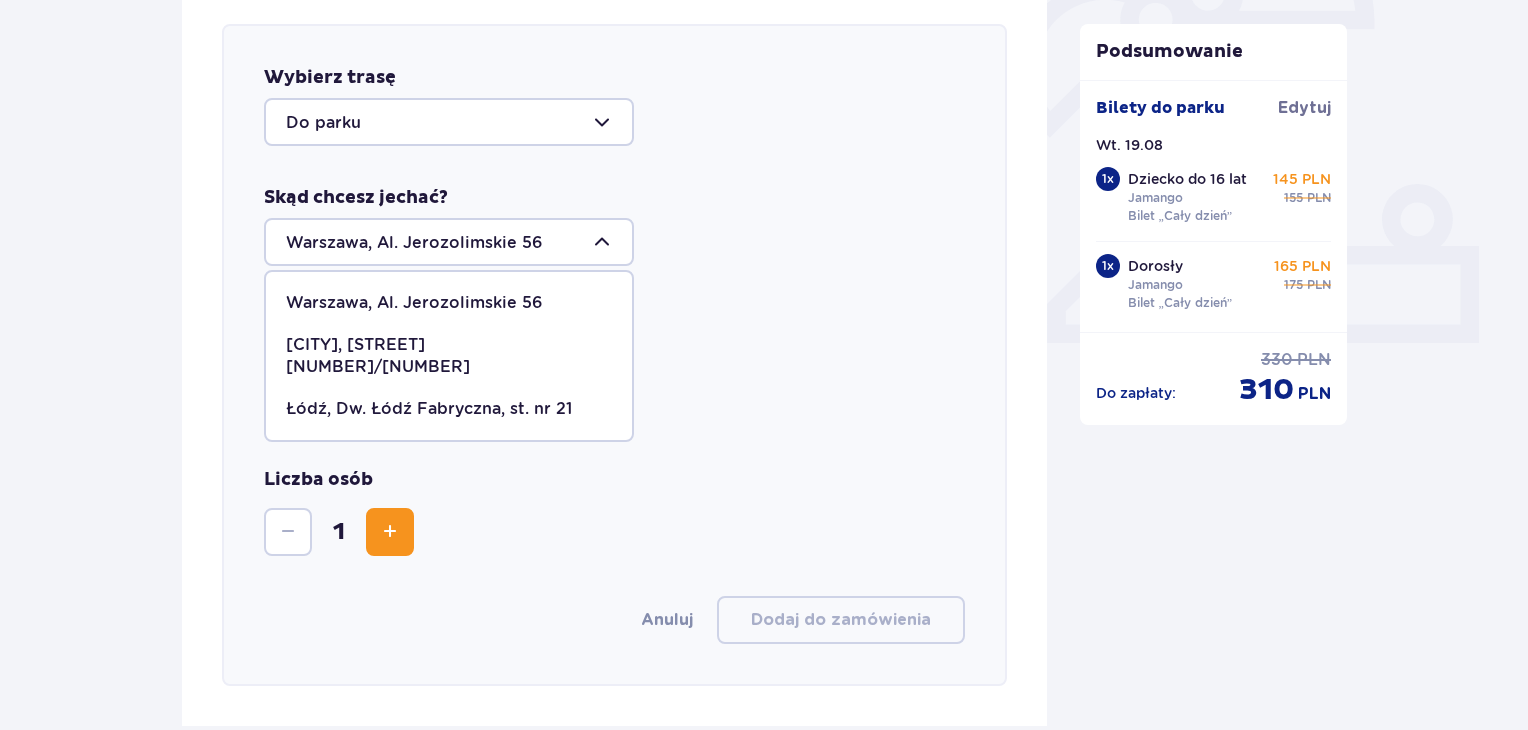 click on "Żyrardów, Al. Partyzantów 3/1" at bounding box center (449, 356) 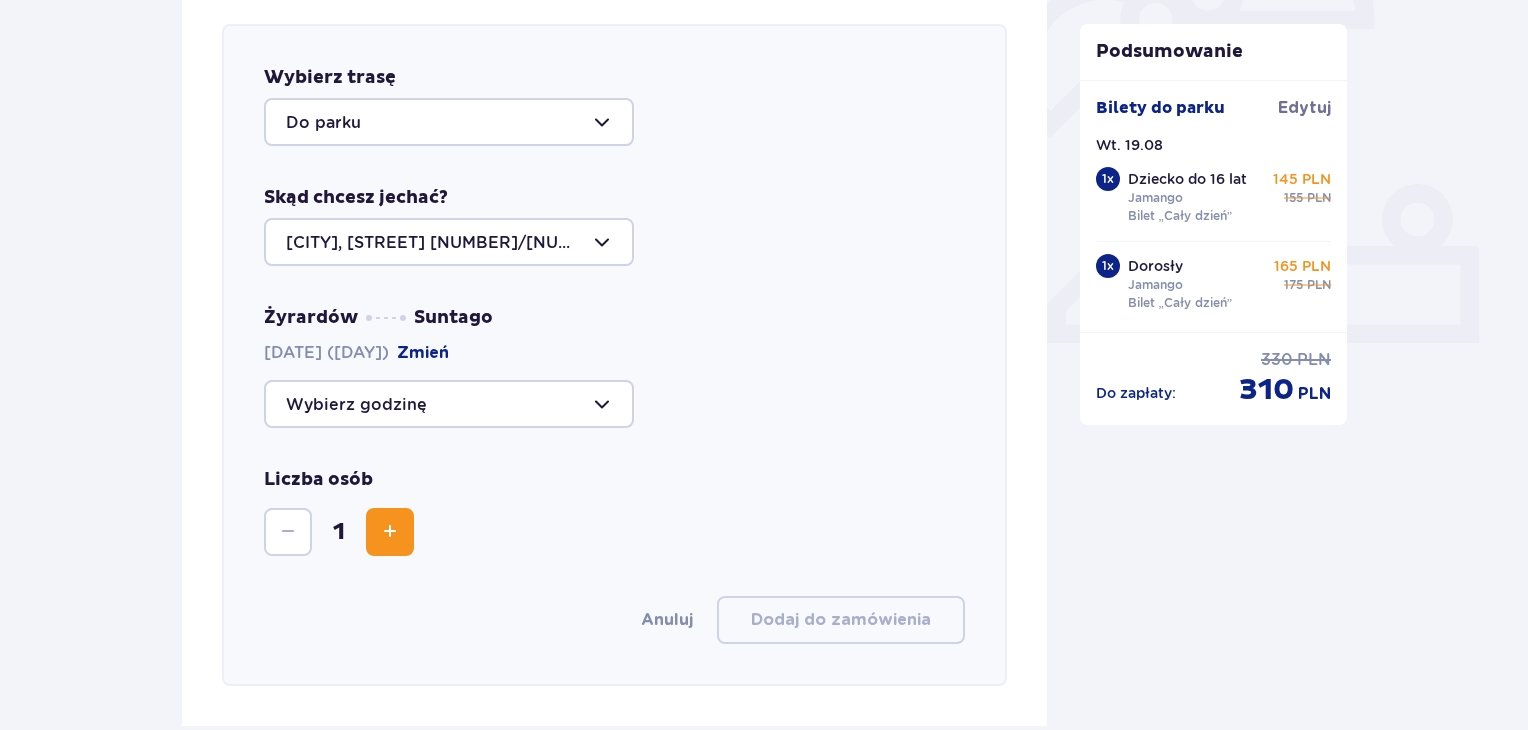 click at bounding box center (449, 404) 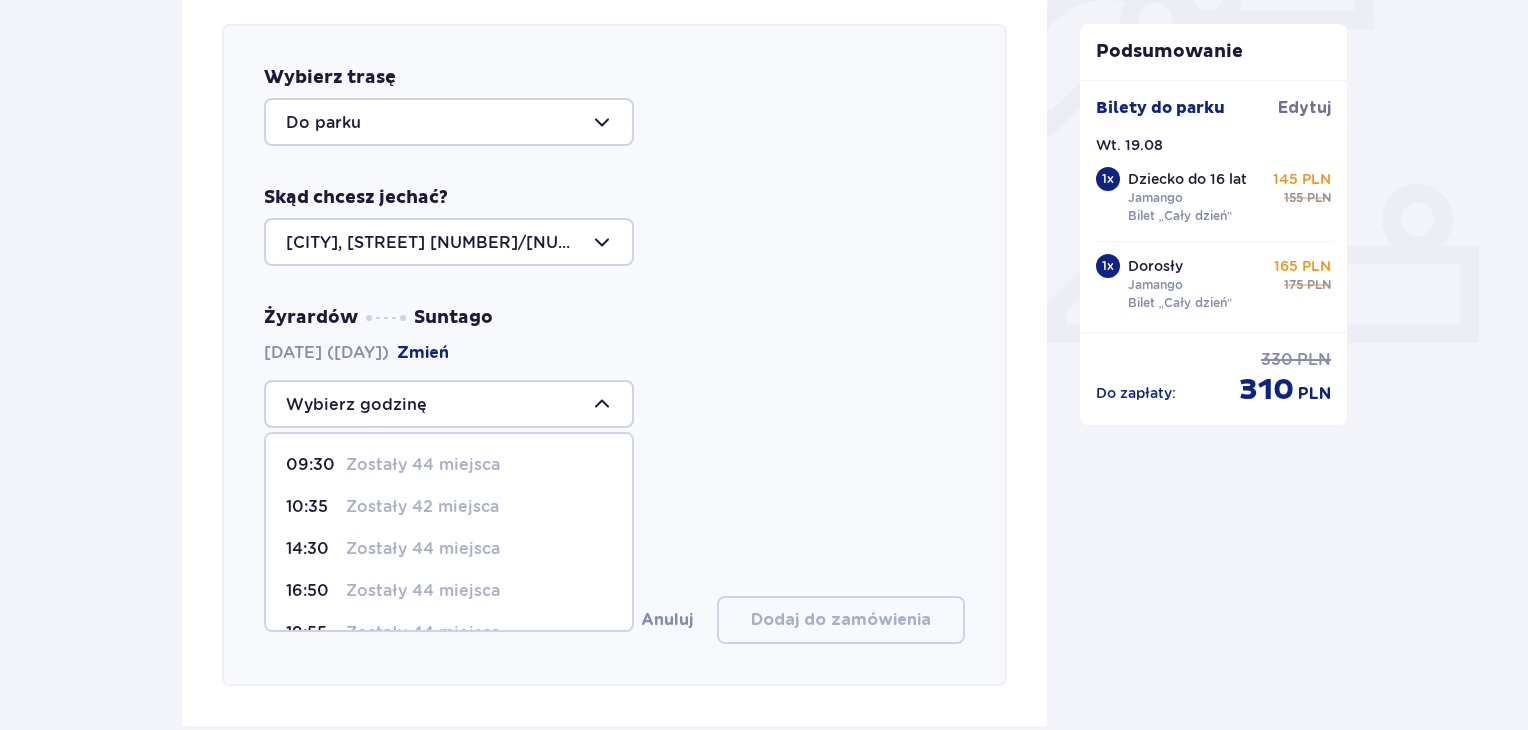 click on "Zostały 44 miejsca" at bounding box center [423, 465] 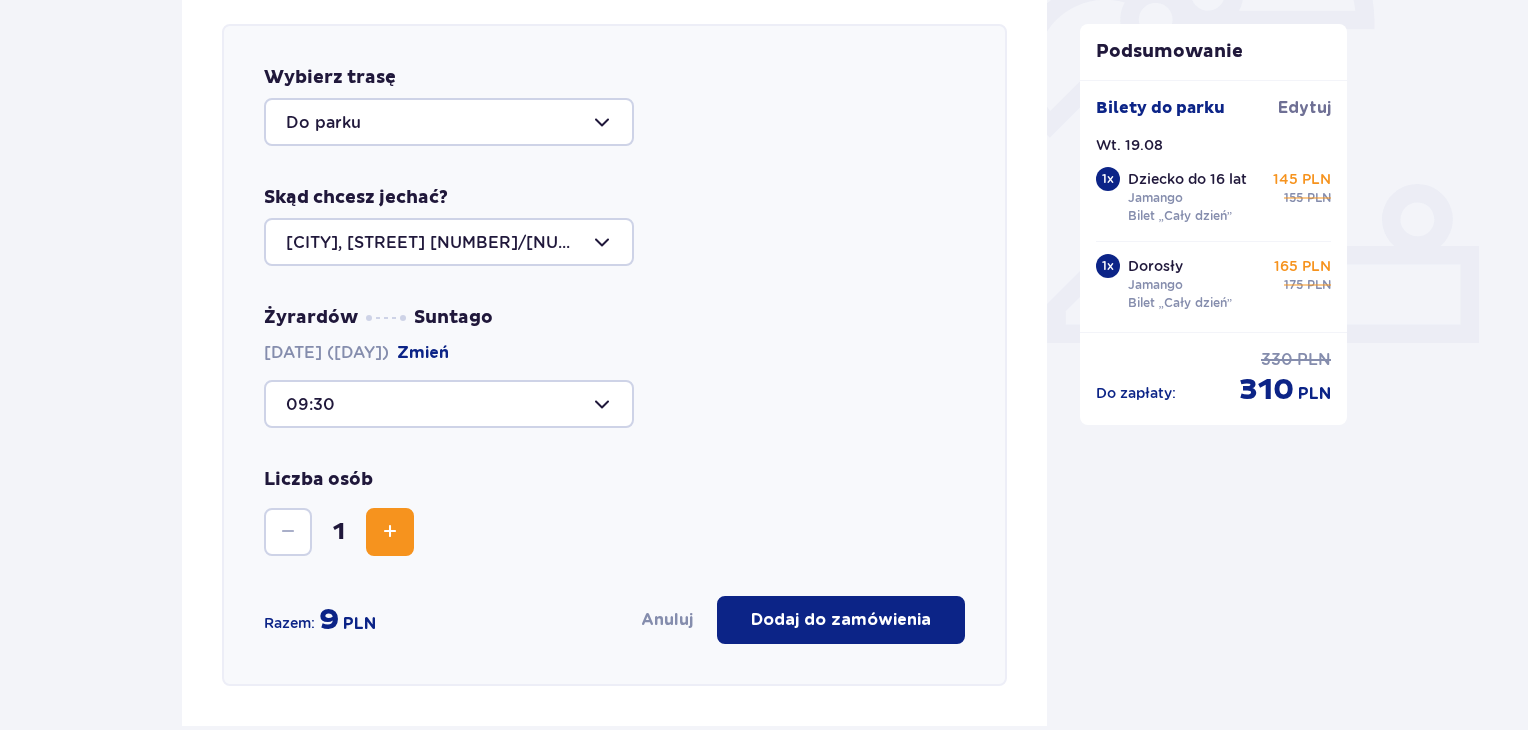click at bounding box center [390, 532] 